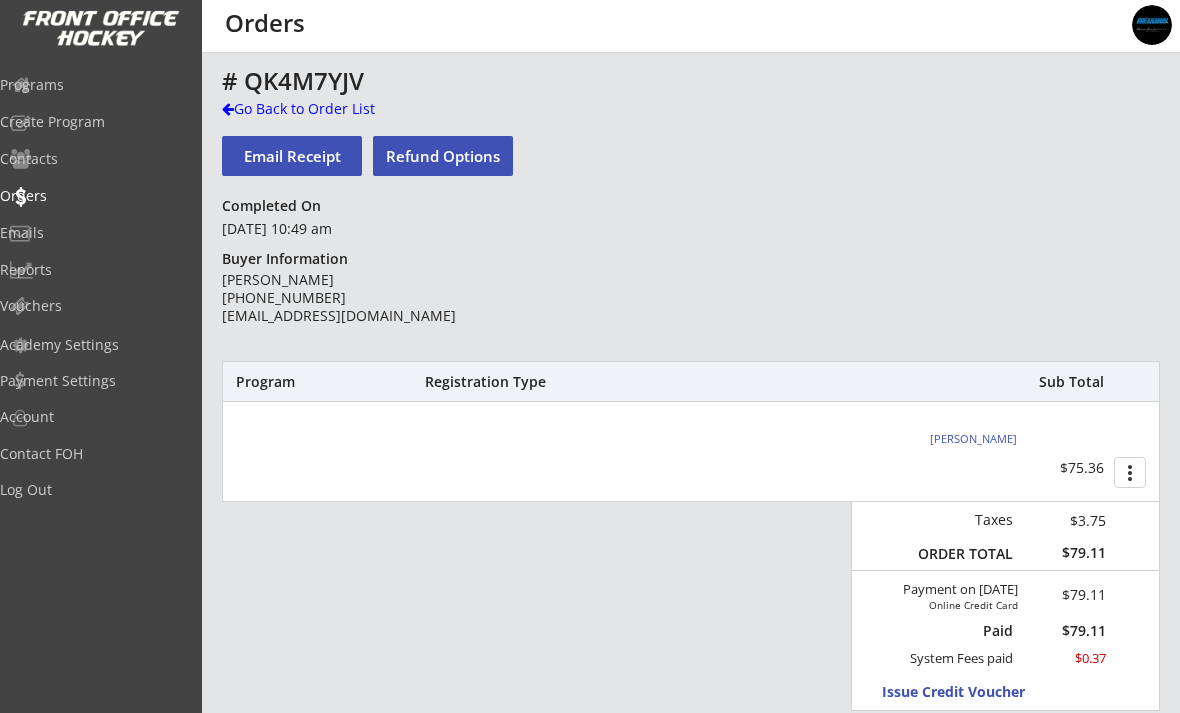 scroll, scrollTop: 0, scrollLeft: 0, axis: both 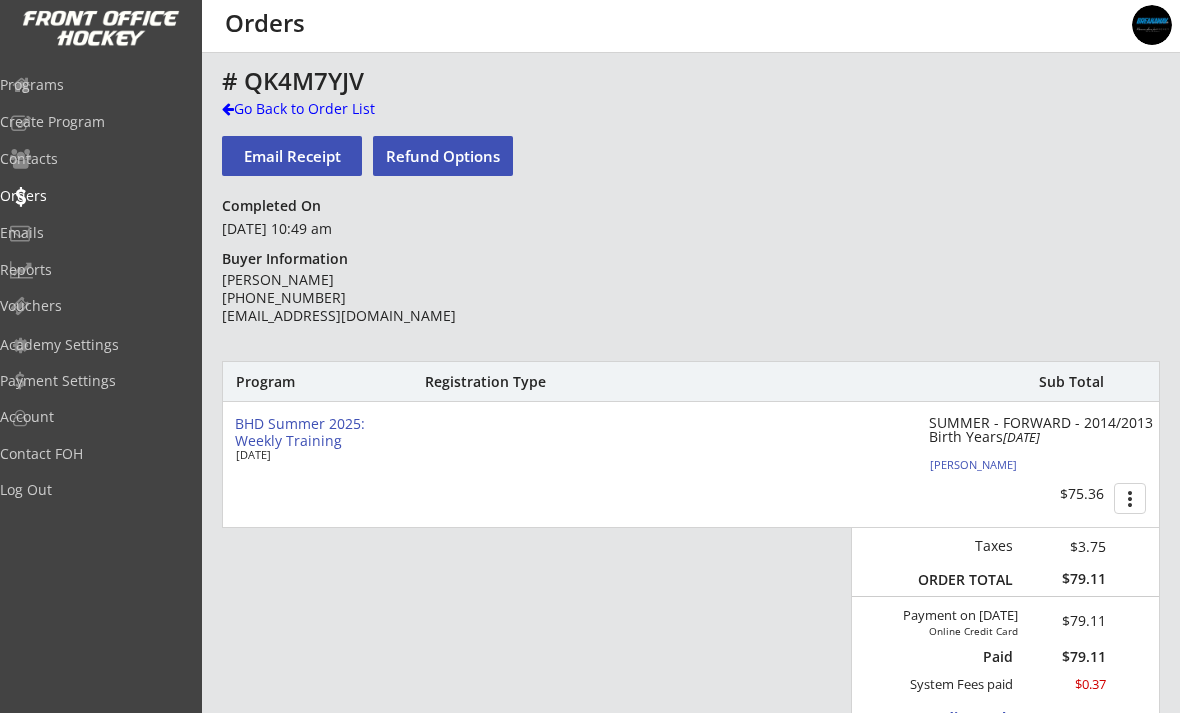 click on "Kellen Maley" at bounding box center [1041, 464] 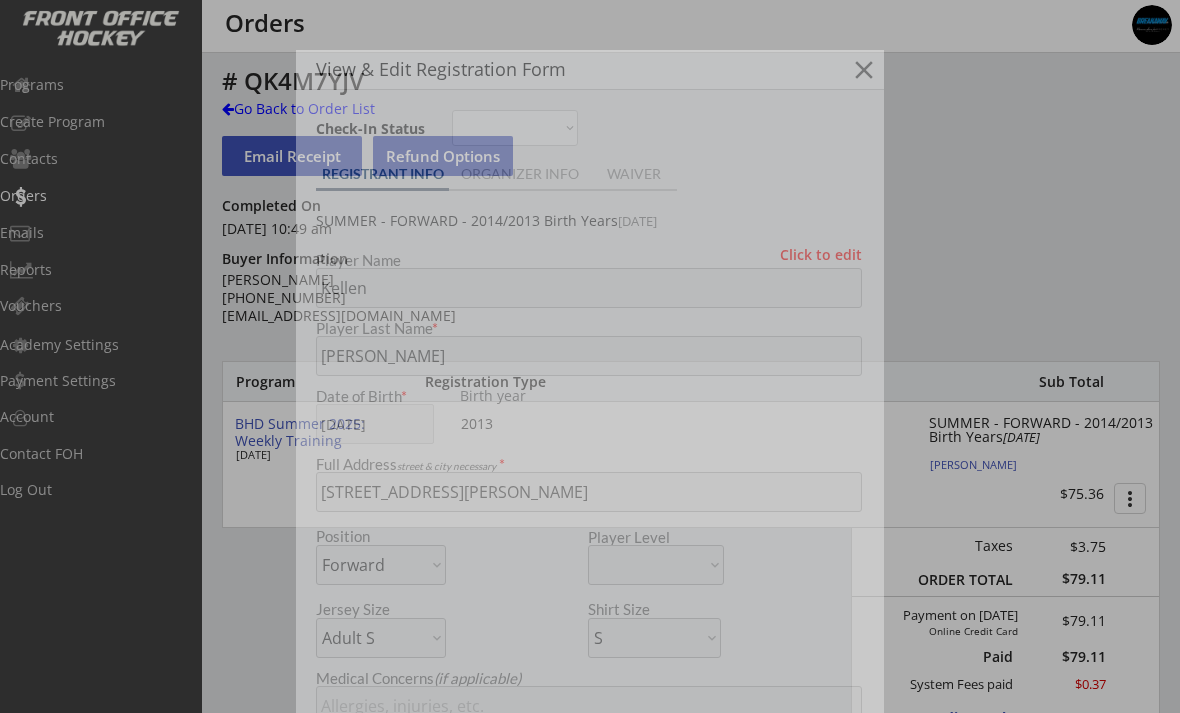 type on "Male" 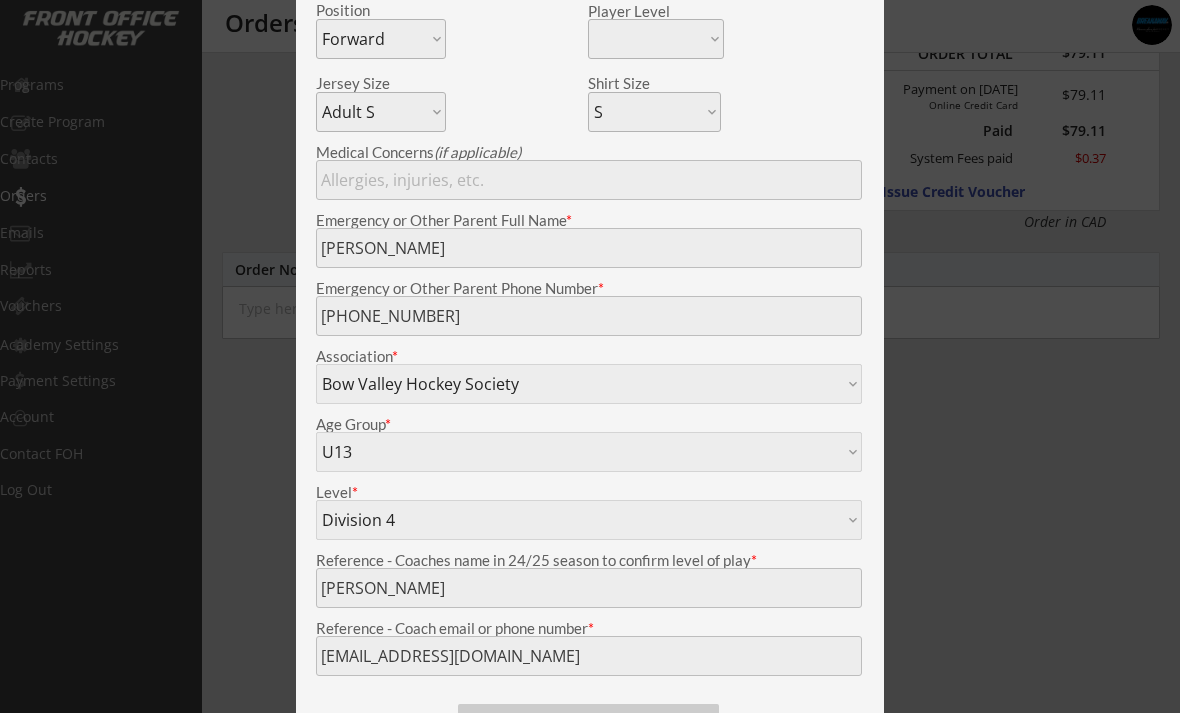 scroll, scrollTop: 560, scrollLeft: 0, axis: vertical 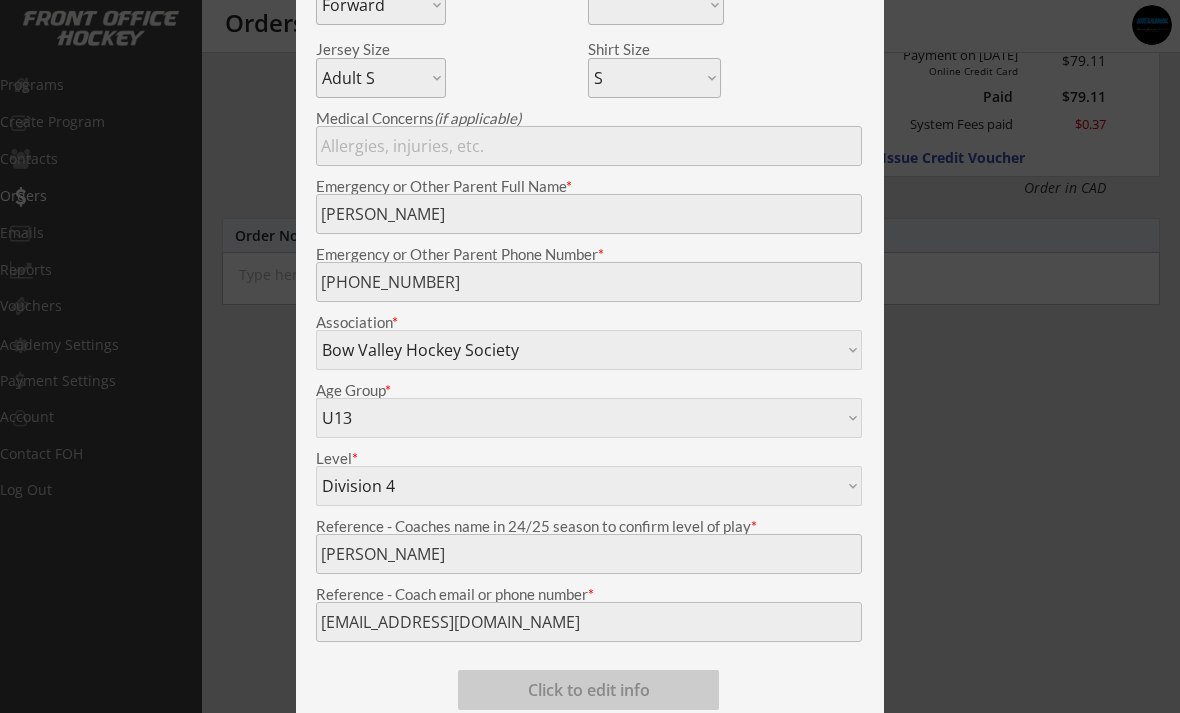 click at bounding box center (590, 356) 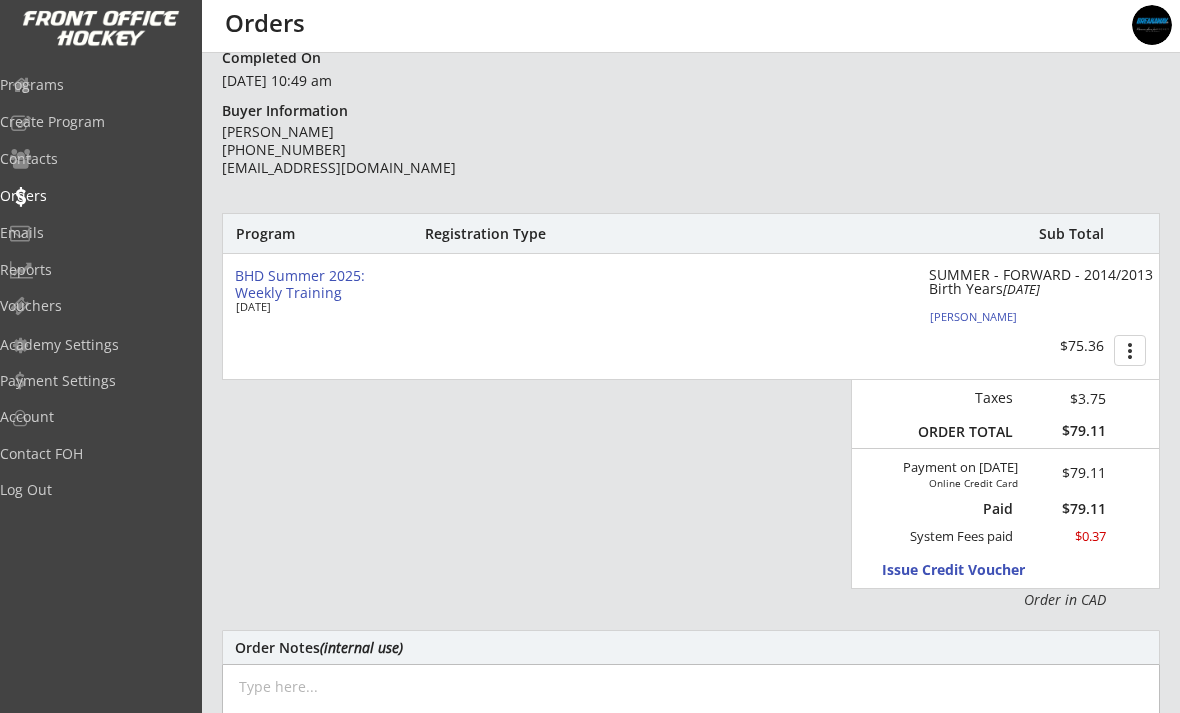 scroll, scrollTop: 143, scrollLeft: 0, axis: vertical 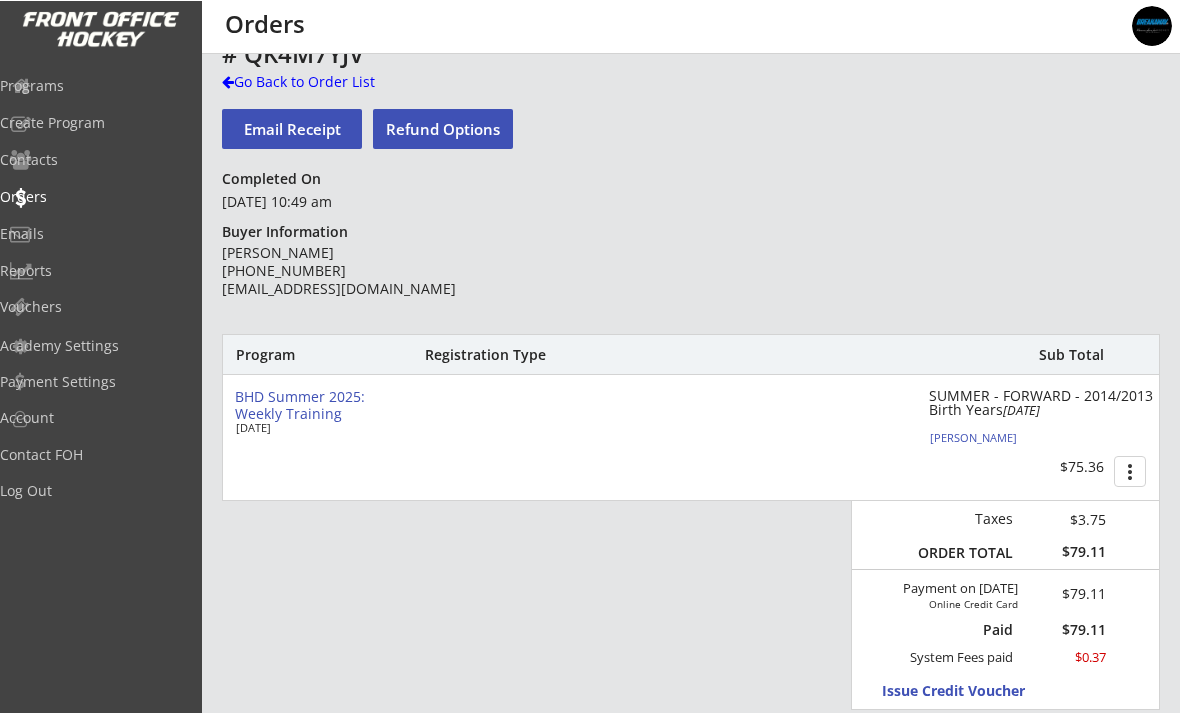 click on "Refund Options" at bounding box center [443, 128] 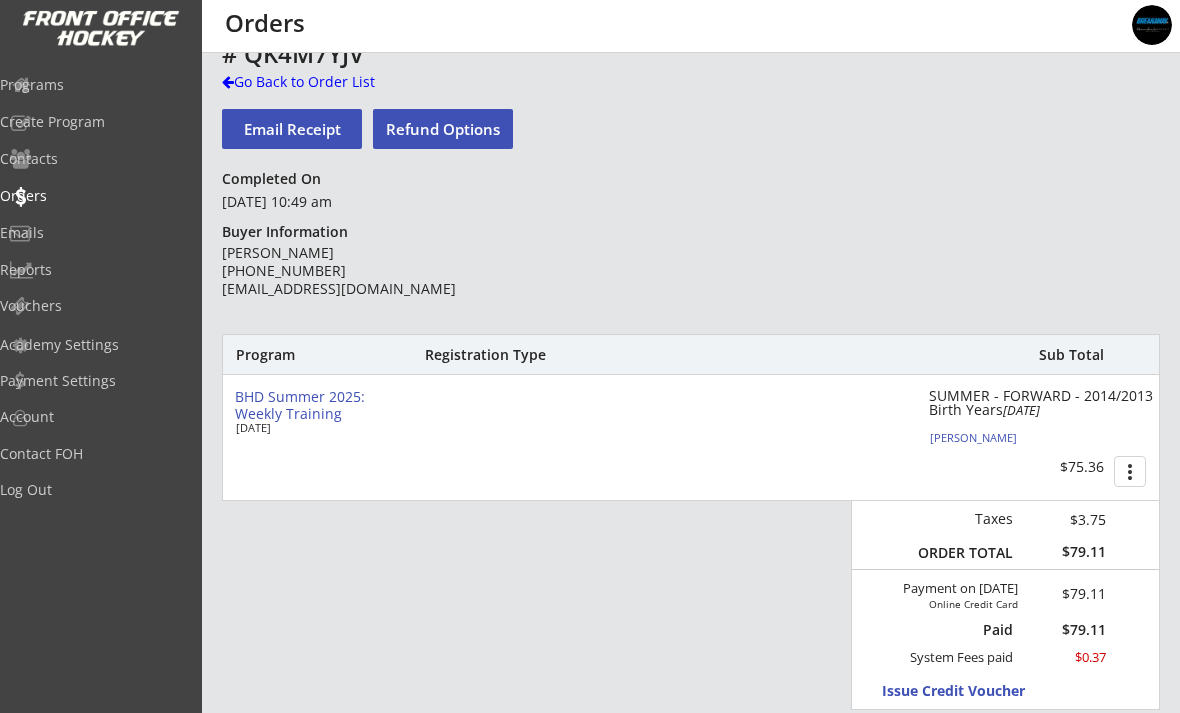 select on ""No"" 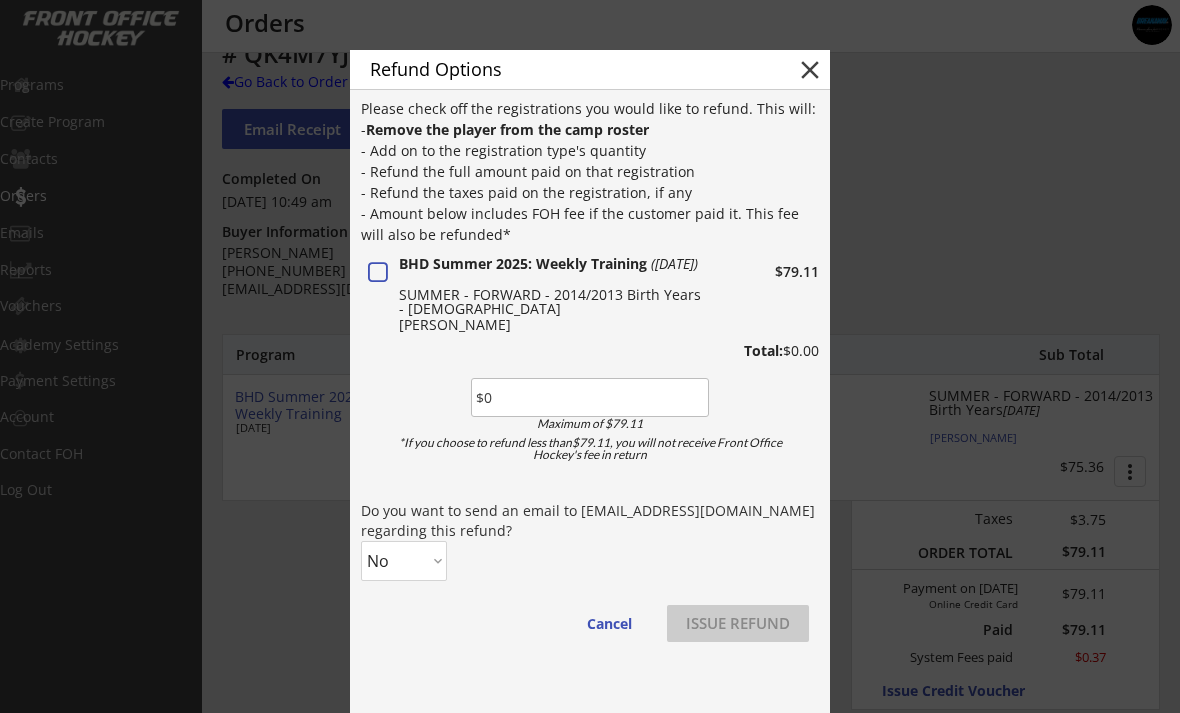 click at bounding box center [378, 273] 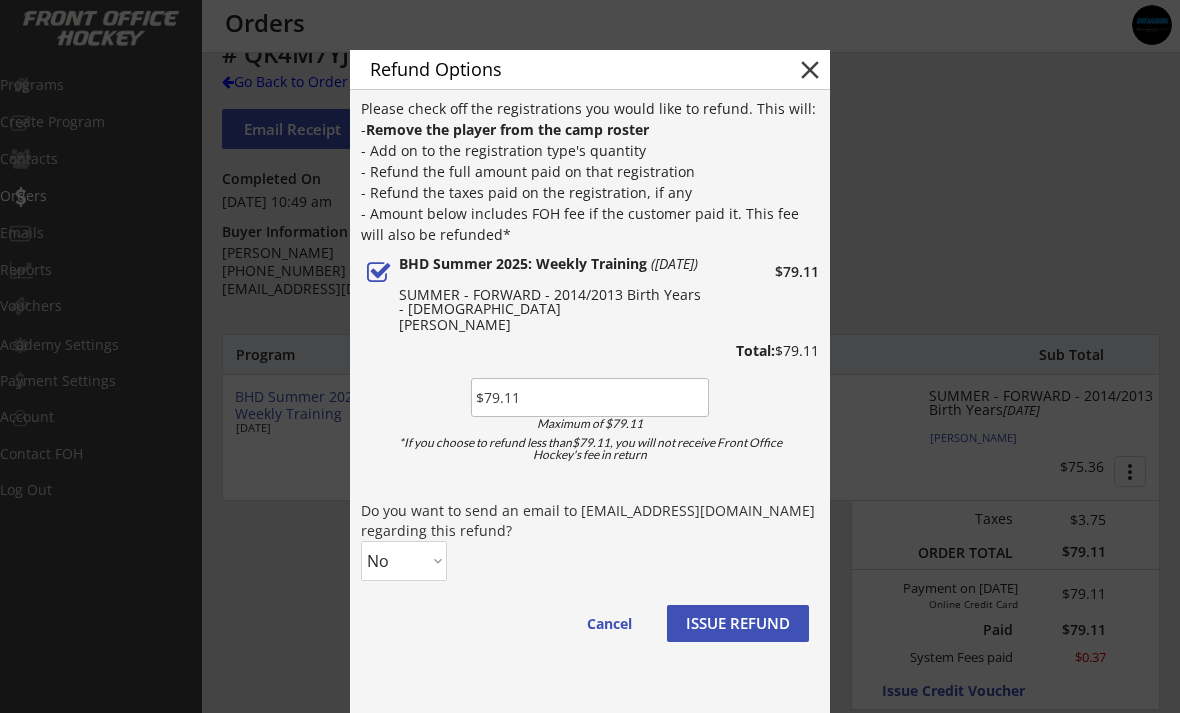 click on "No Yes" at bounding box center [404, 561] 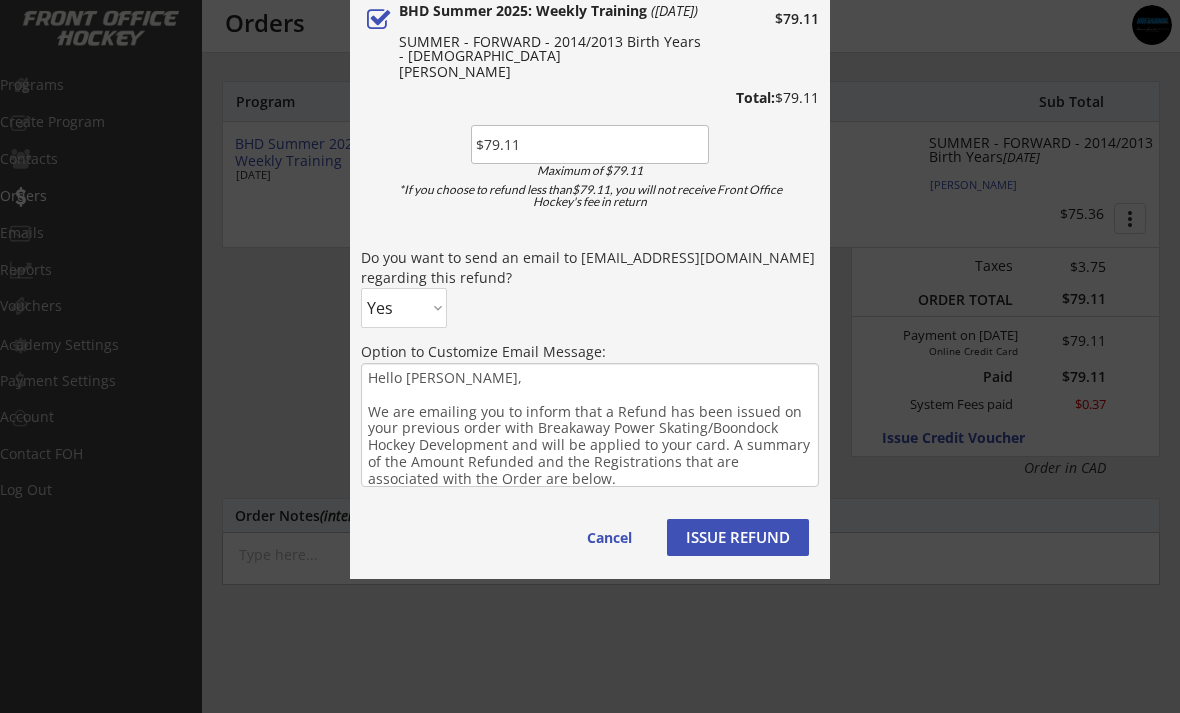 scroll, scrollTop: 292, scrollLeft: 0, axis: vertical 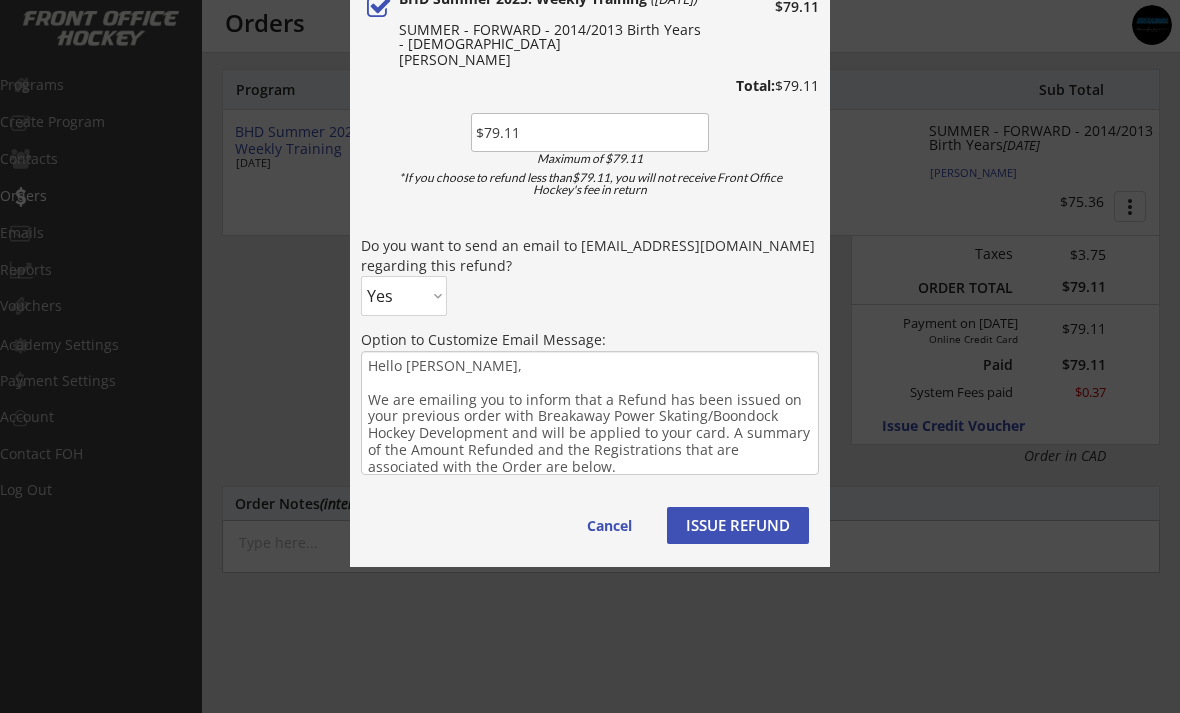 click on "Hello Raegan,
We are emailing you to inform that a Refund has been issued on your previous order with Breakaway Power Skating/Boondock Hockey Development and will be applied to your card. A summary of the Amount Refunded and the Registrations that are associated with the Order are below." at bounding box center (590, 413) 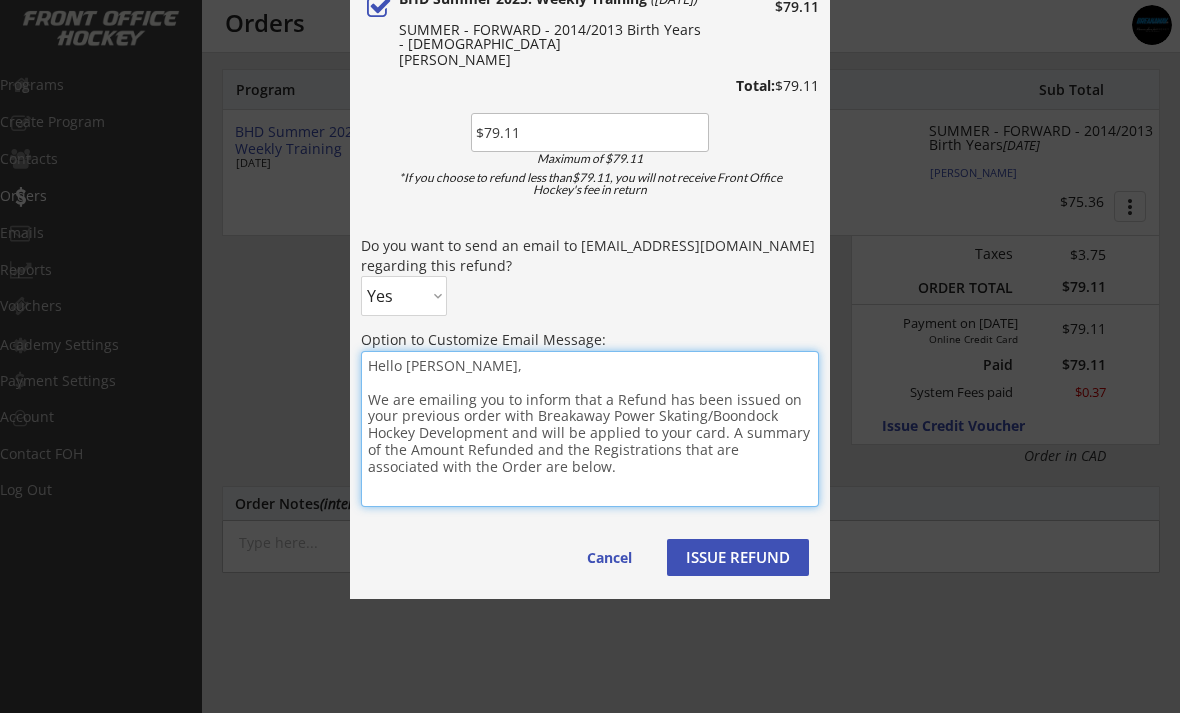paste on "Hi [Name],
Thank you for showing interest in our program. We’ve reviewed your registration and, unfortunately, you don’t meet the level requirements for this program.
While we understand this may be disappointing, we have to adhere to these standards to ensure the best experience for all participants.
We have issued a full refund that will be applied to your card. A summary of the amount refunded and the registrations that are associated with the order are below.
This is not fun for us to have to enforce but we hope you understand why. If you'd like, we’re happy to suggest a program that may be a better fit at this time.
Kind regards,
Colin" 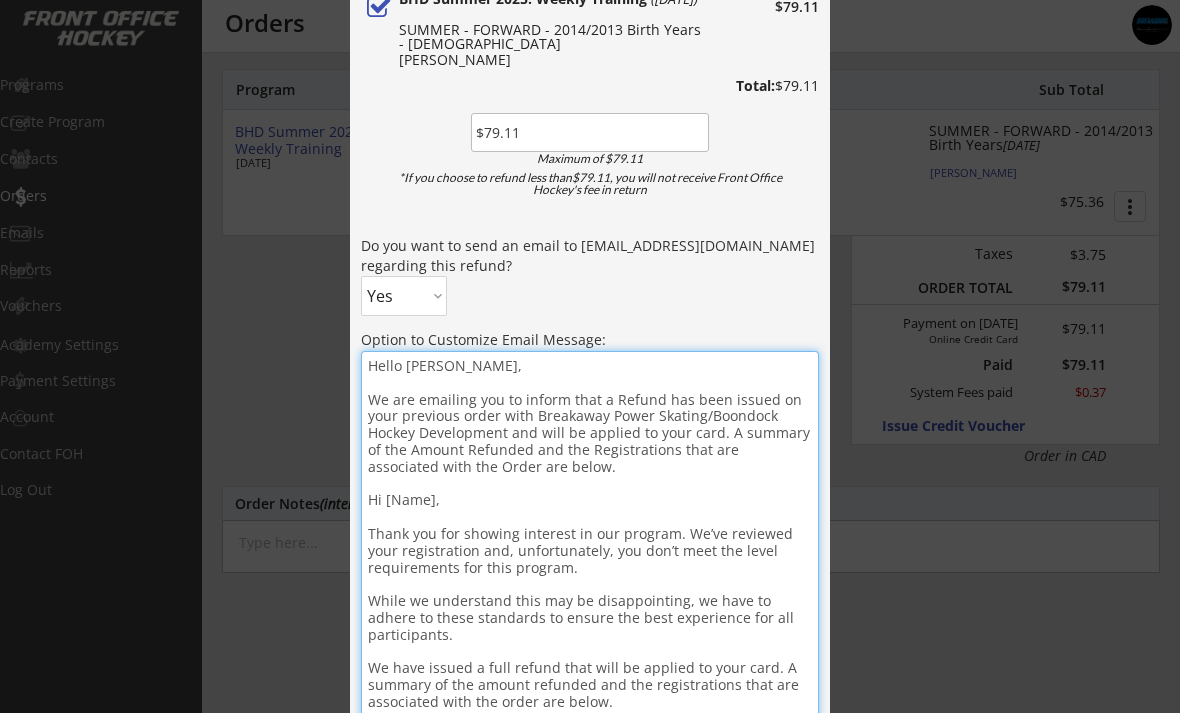scroll, scrollTop: 578, scrollLeft: 0, axis: vertical 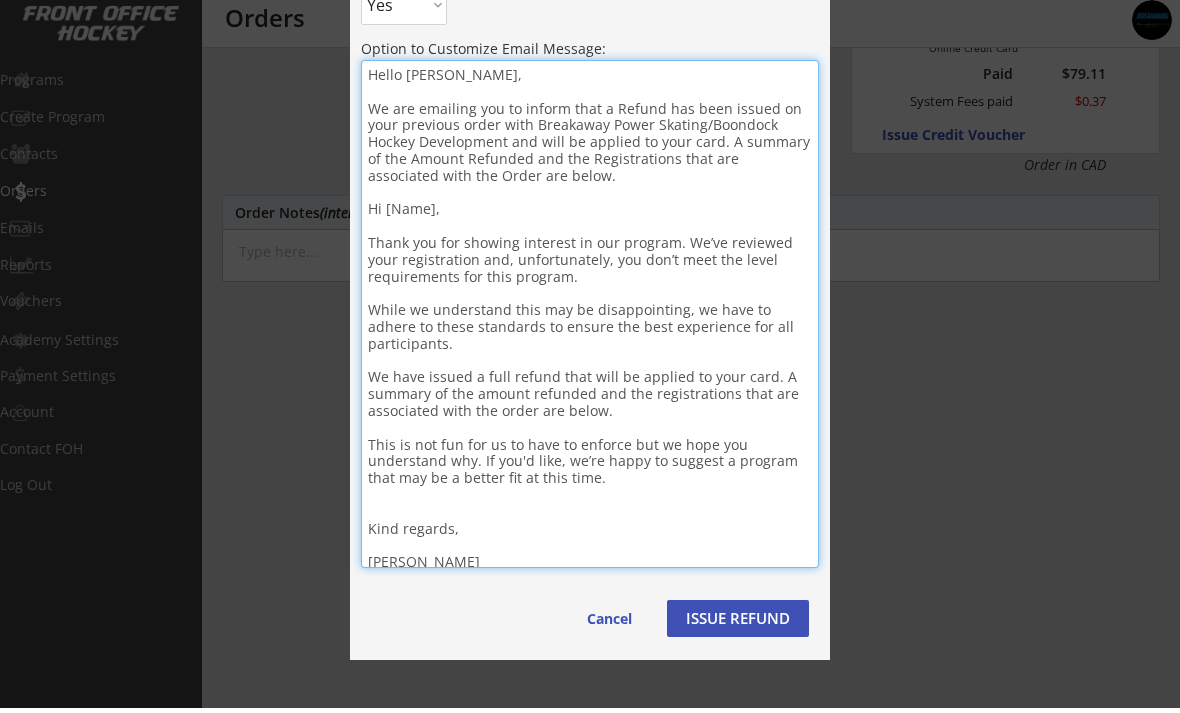 click on "Hello Raegan,
We are emailing you to inform that a Refund has been issued on your previous order with Breakaway Power Skating/Boondock Hockey Development and will be applied to your card. A summary of the Amount Refunded and the Registrations that are associated with the Order are below.
Hi [Name],
Thank you for showing interest in our program. We’ve reviewed your registration and, unfortunately, you don’t meet the level requirements for this program.
While we understand this may be disappointing, we have to adhere to these standards to ensure the best experience for all participants.
We have issued a full refund that will be applied to your card. A summary of the amount refunded and the registrations that are associated with the order are below.
This is not fun for us to have to enforce but we hope you understand why. If you'd like, we’re happy to suggest a program that may be a better fit at this time.
Kind regards,
Colin" at bounding box center (590, 319) 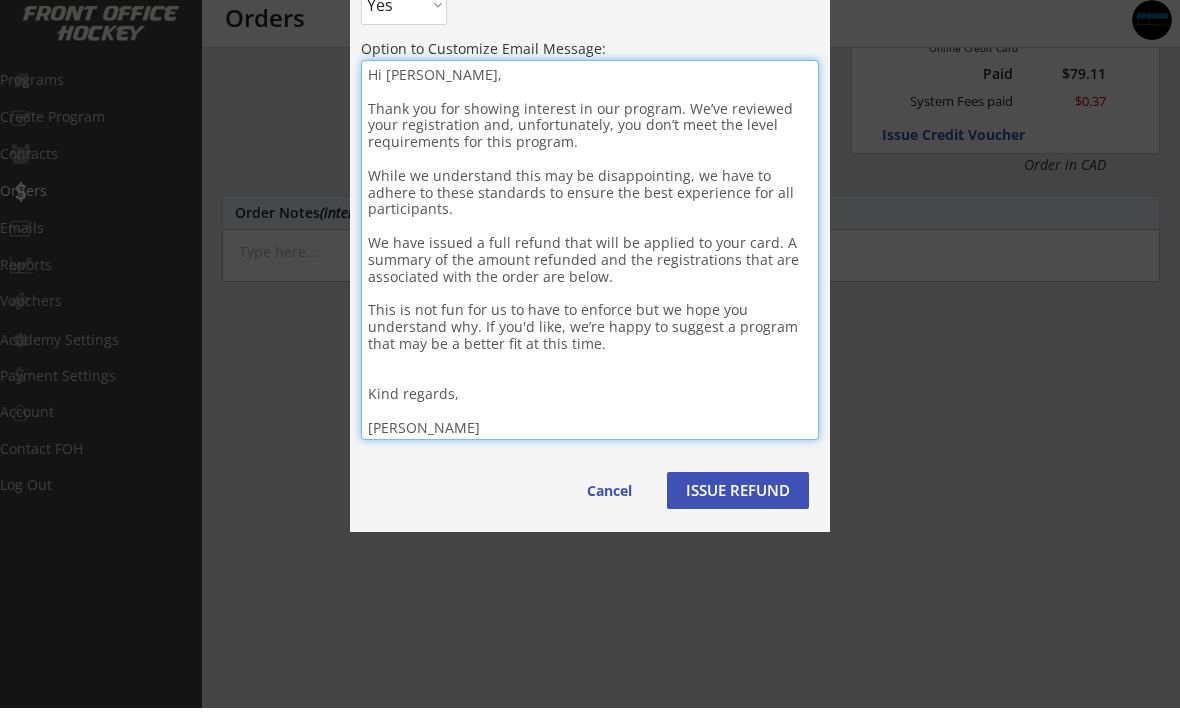 type on "Hi Raegan,
Thank you for showing interest in our program. We’ve reviewed your registration and, unfortunately, you don’t meet the level requirements for this program.
While we understand this may be disappointing, we have to adhere to these standards to ensure the best experience for all participants.
We have issued a full refund that will be applied to your card. A summary of the amount refunded and the registrations that are associated with the order are below.
This is not fun for us to have to enforce but we hope you understand why. If you'd like, we’re happy to suggest a program that may be a better fit at this time.
Kind regards,
Colin" 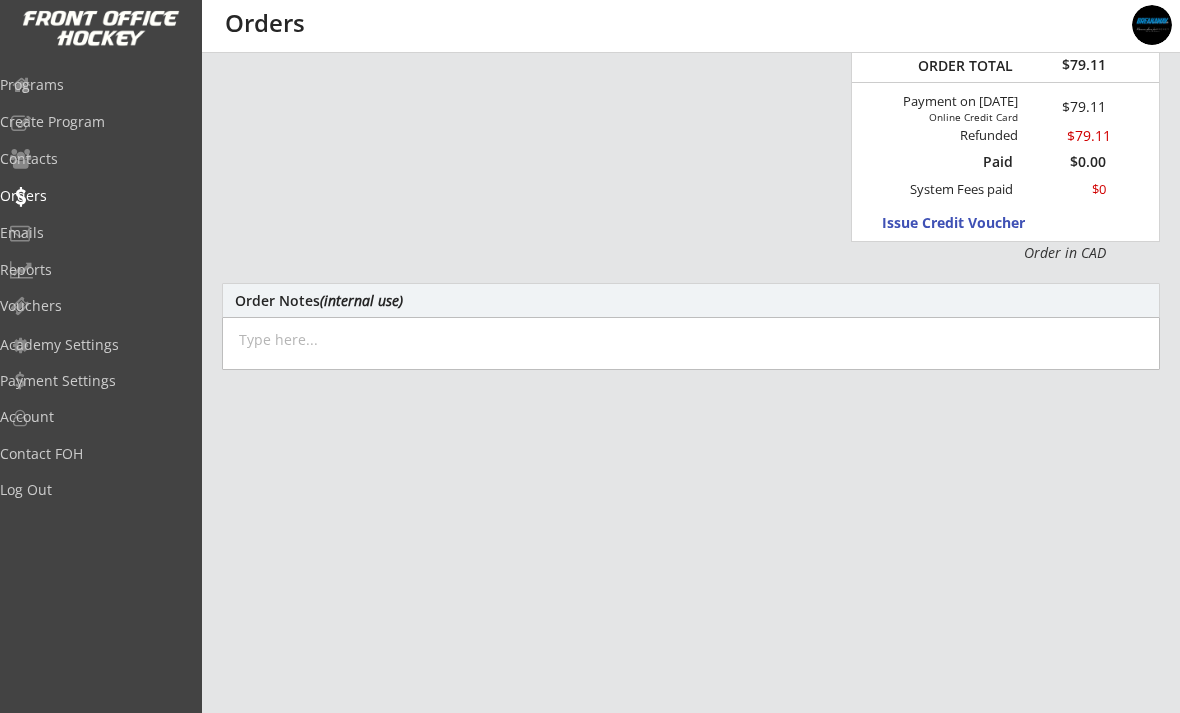 scroll, scrollTop: 546, scrollLeft: 0, axis: vertical 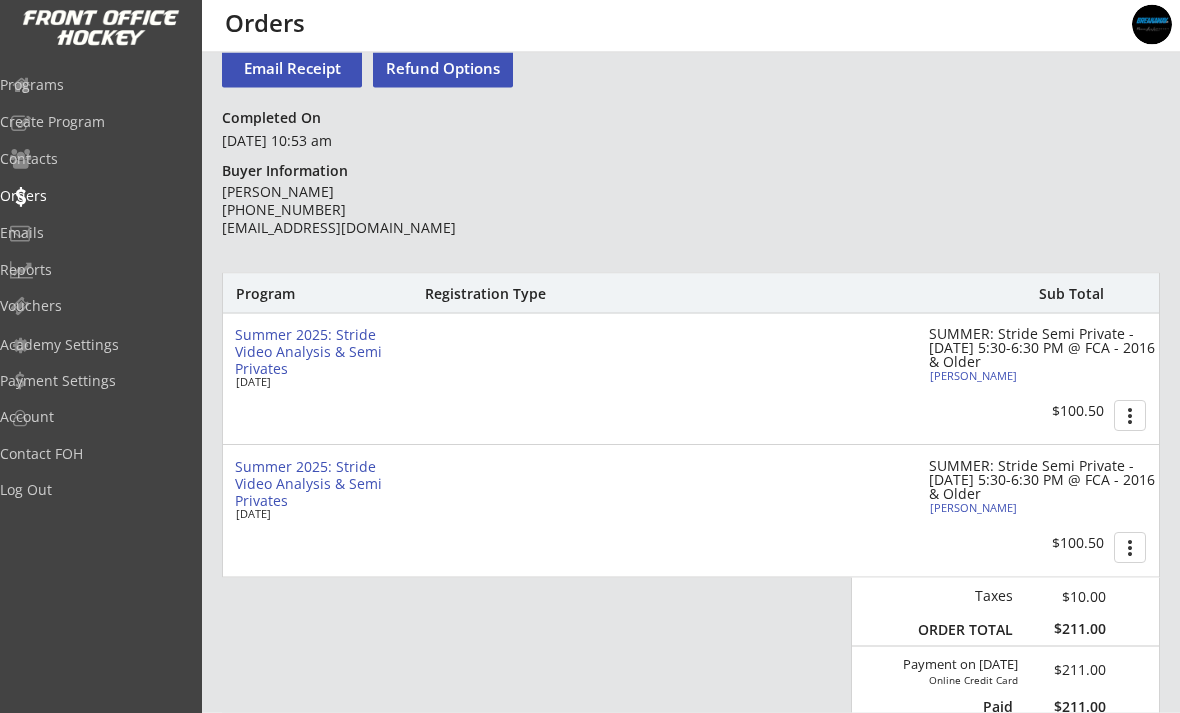 click on "Programs" at bounding box center (95, 86) 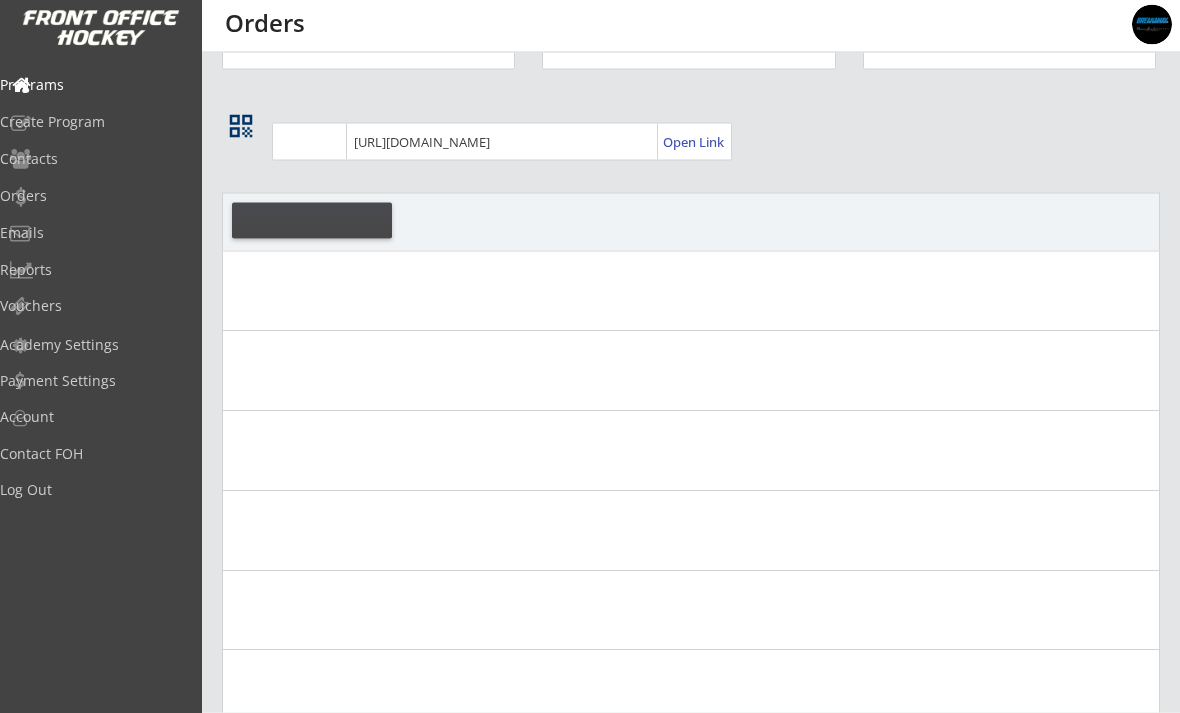 scroll, scrollTop: 0, scrollLeft: 0, axis: both 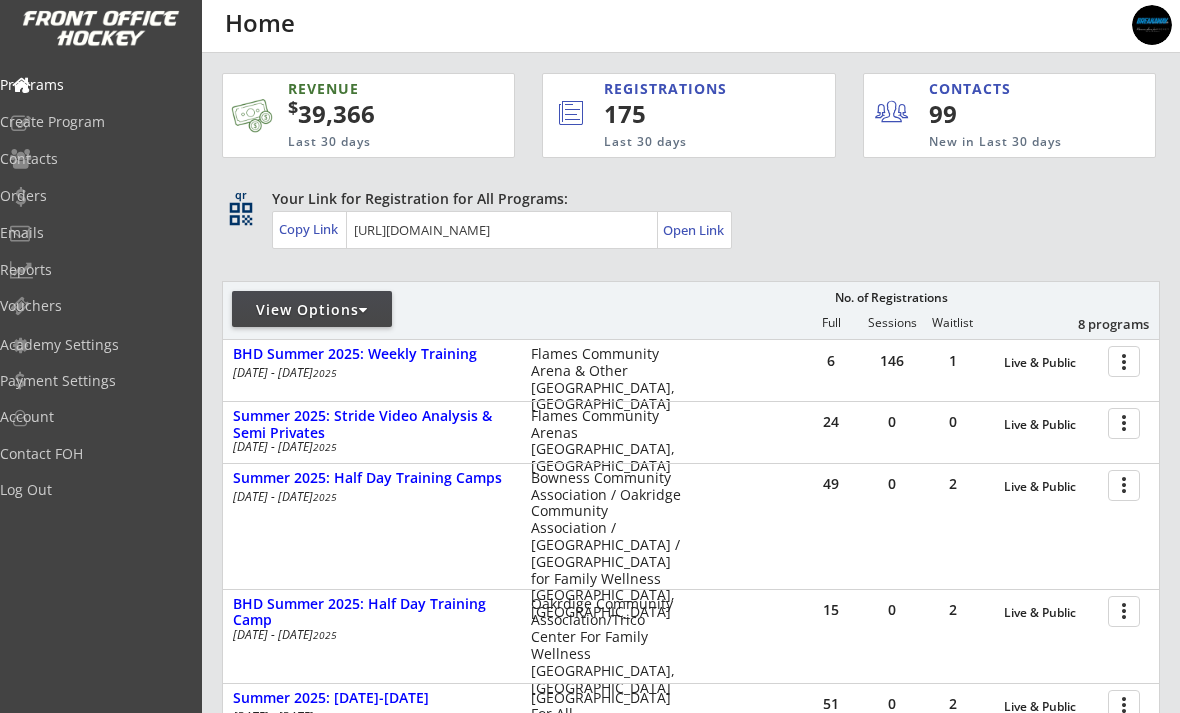click at bounding box center [1127, 360] 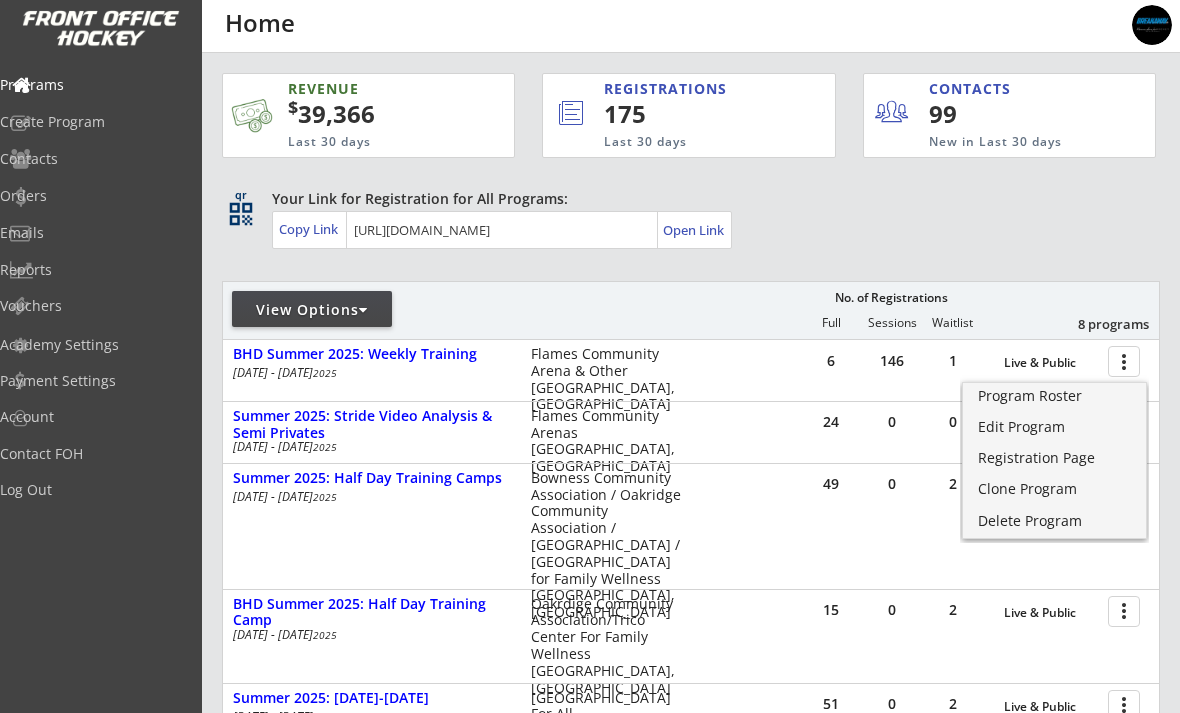 click on "Program Roster" at bounding box center [1054, 396] 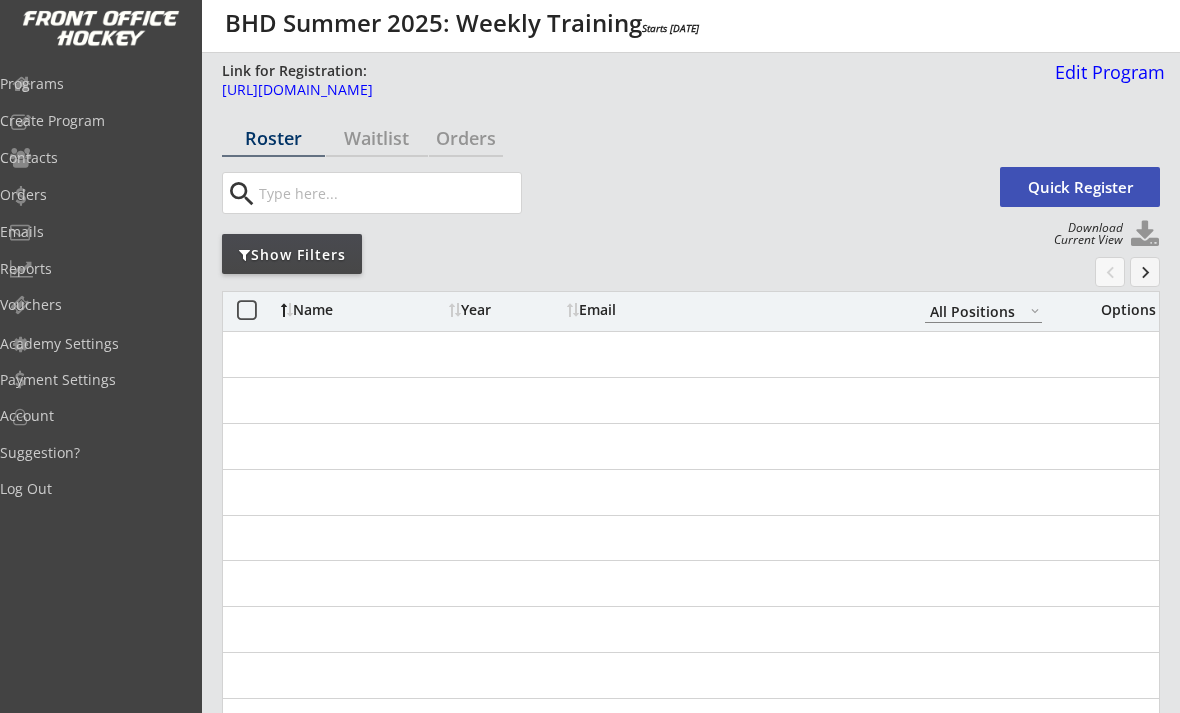 select on ""All Positions"" 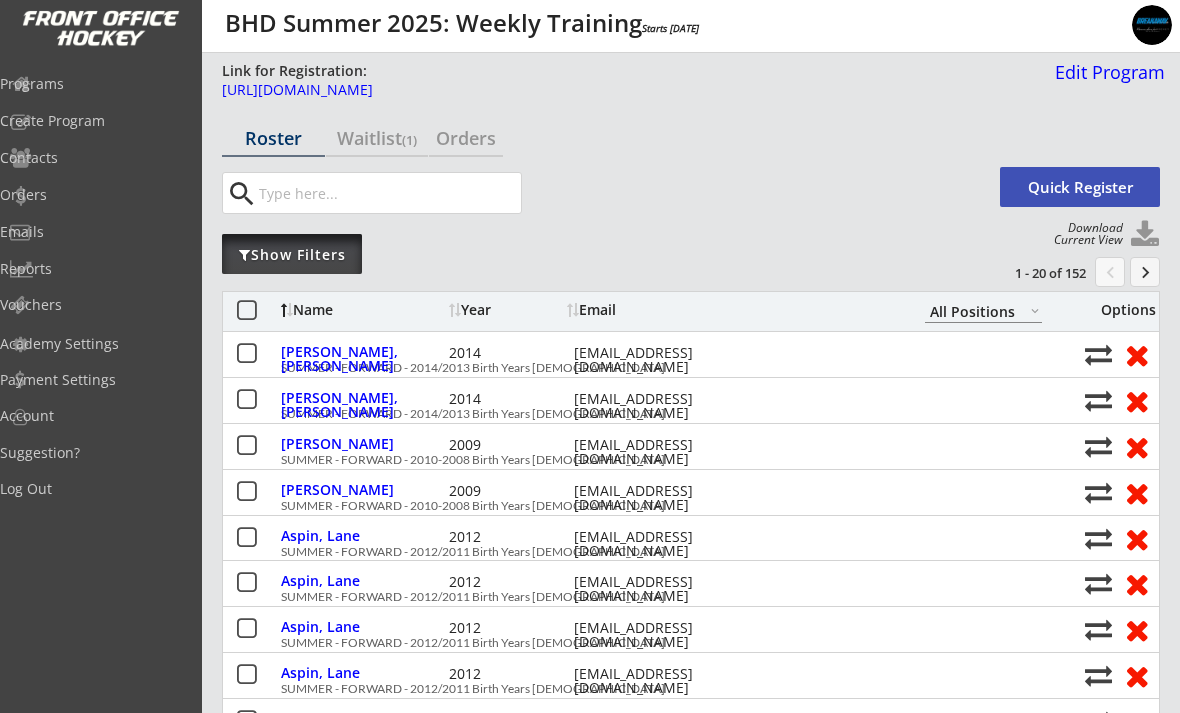click on "Show Filters" at bounding box center (292, 255) 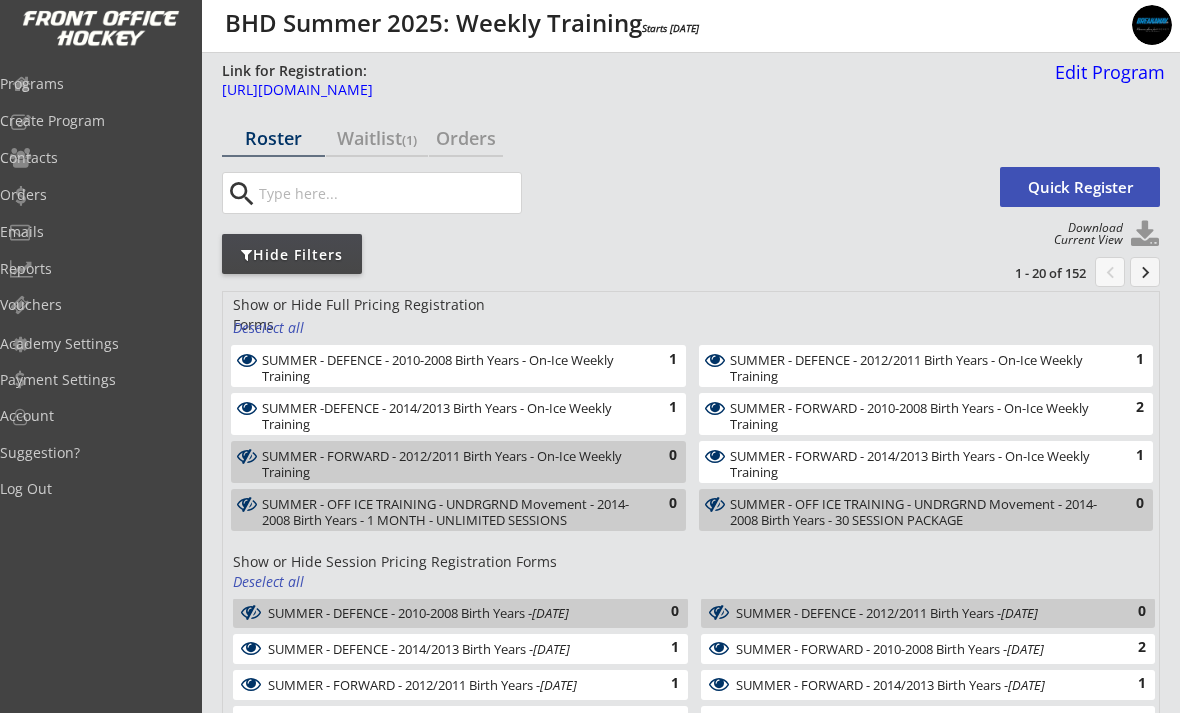 click on "Deselect all" at bounding box center [270, 328] 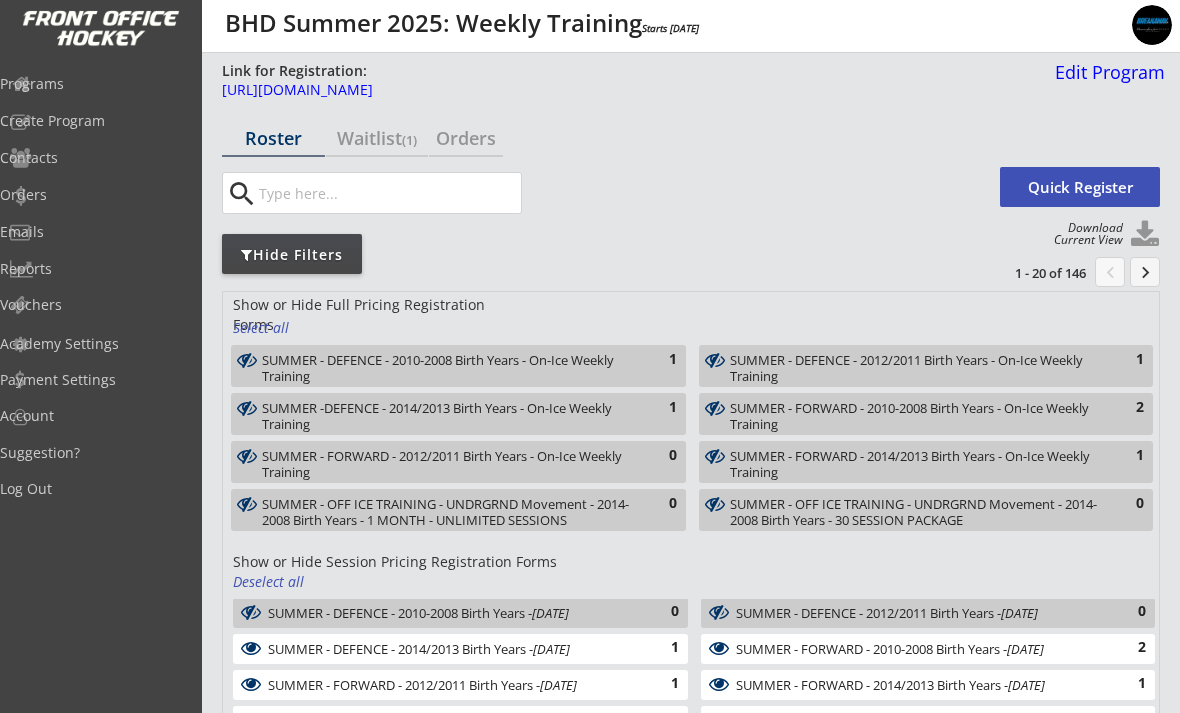 click on "Deselect all" at bounding box center [270, 582] 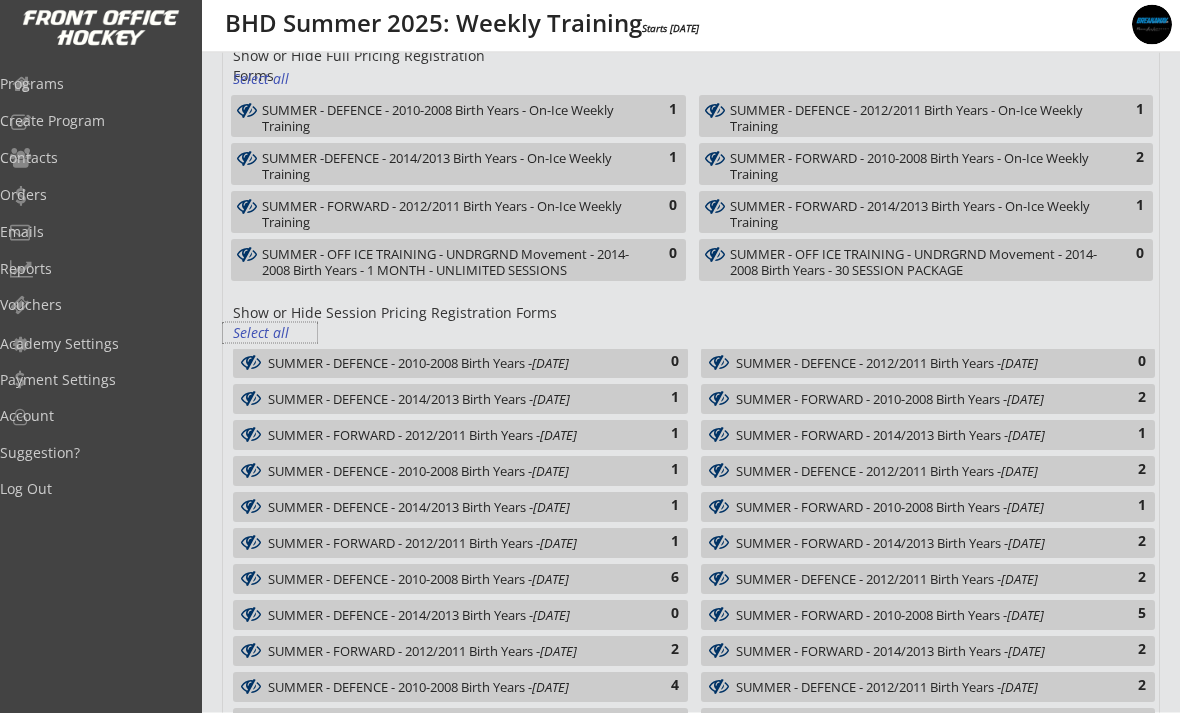 scroll, scrollTop: 272, scrollLeft: 0, axis: vertical 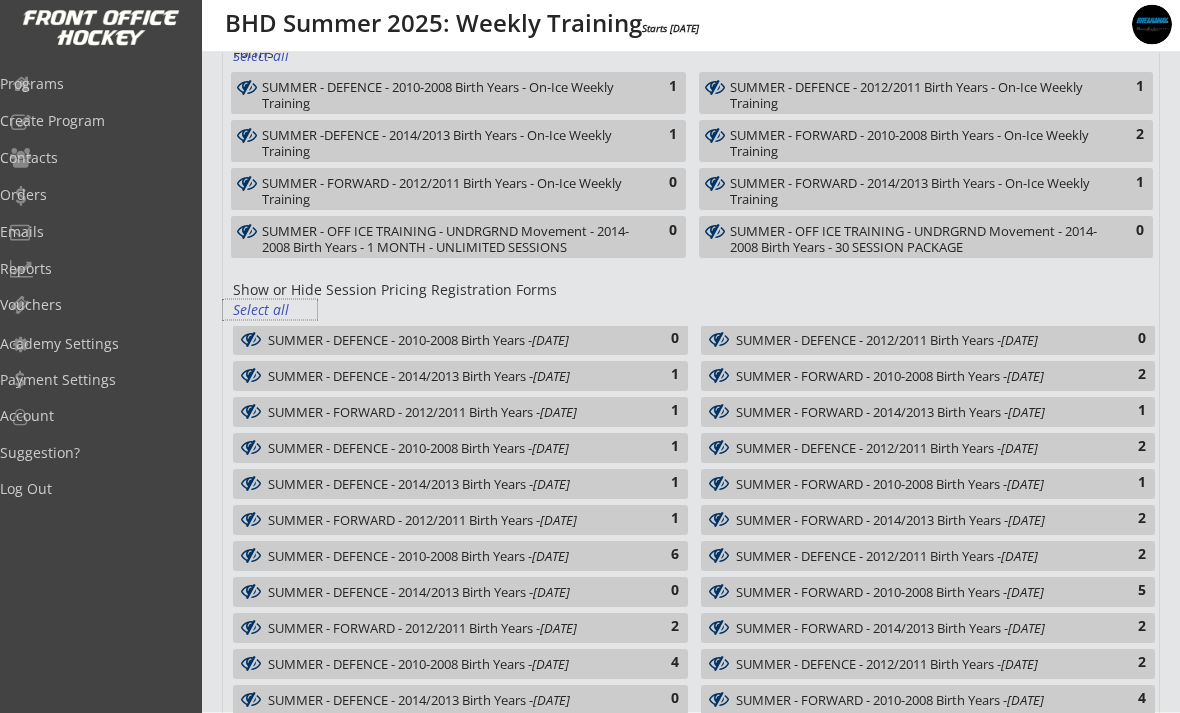 select on ""All Positions"" 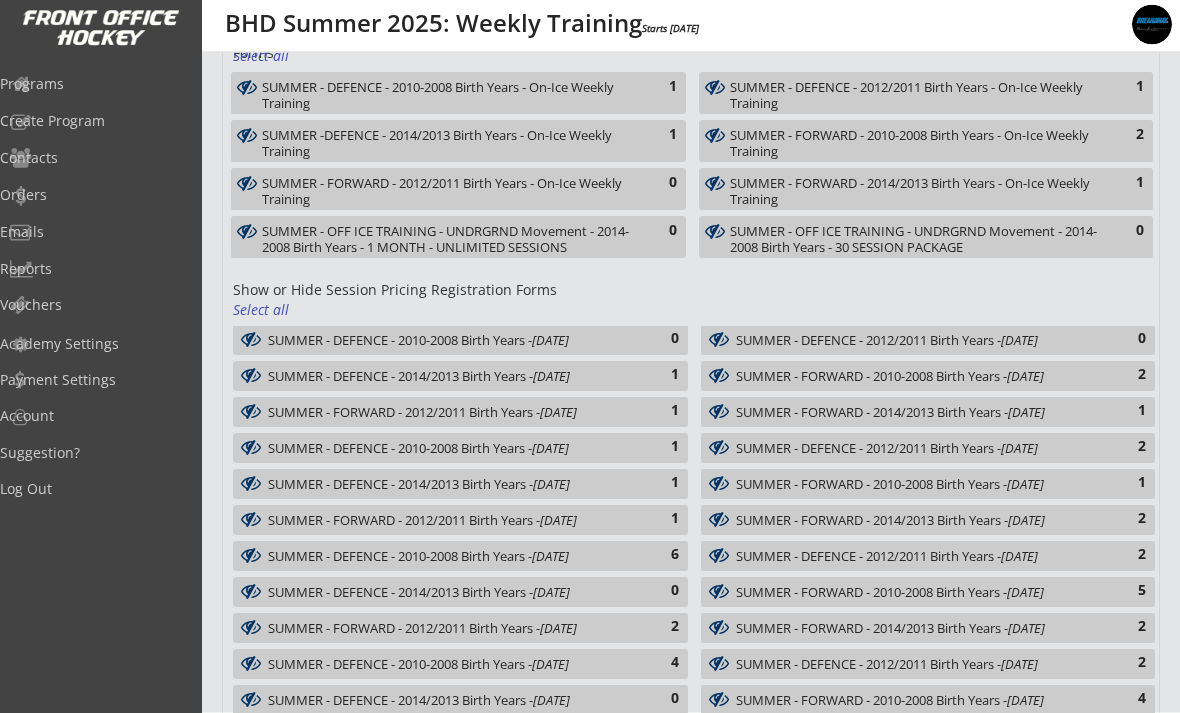 scroll, scrollTop: 305, scrollLeft: 0, axis: vertical 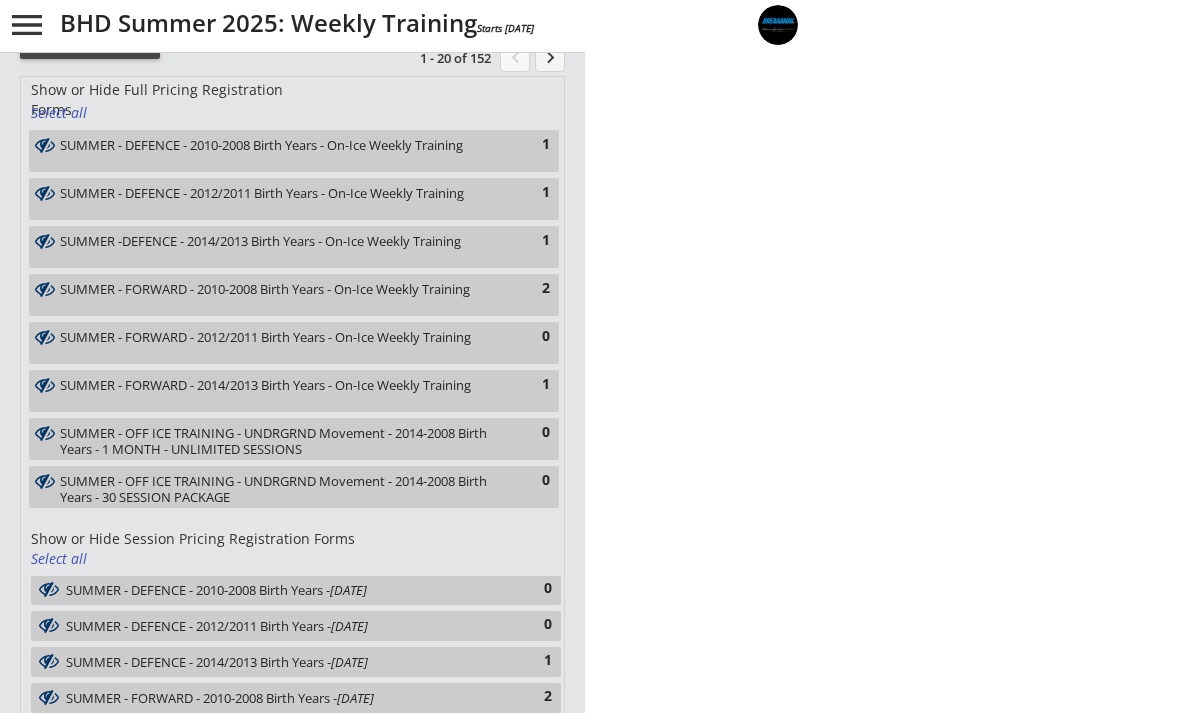 select on ""All Positions"" 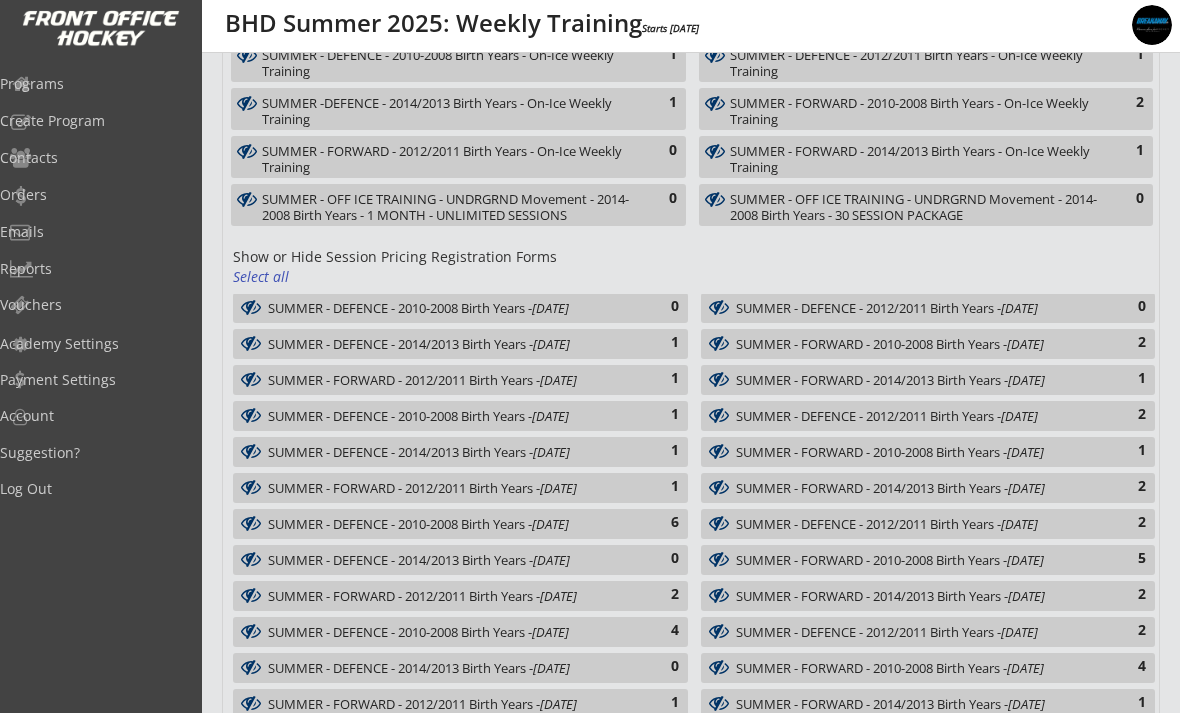 scroll, scrollTop: 273, scrollLeft: 0, axis: vertical 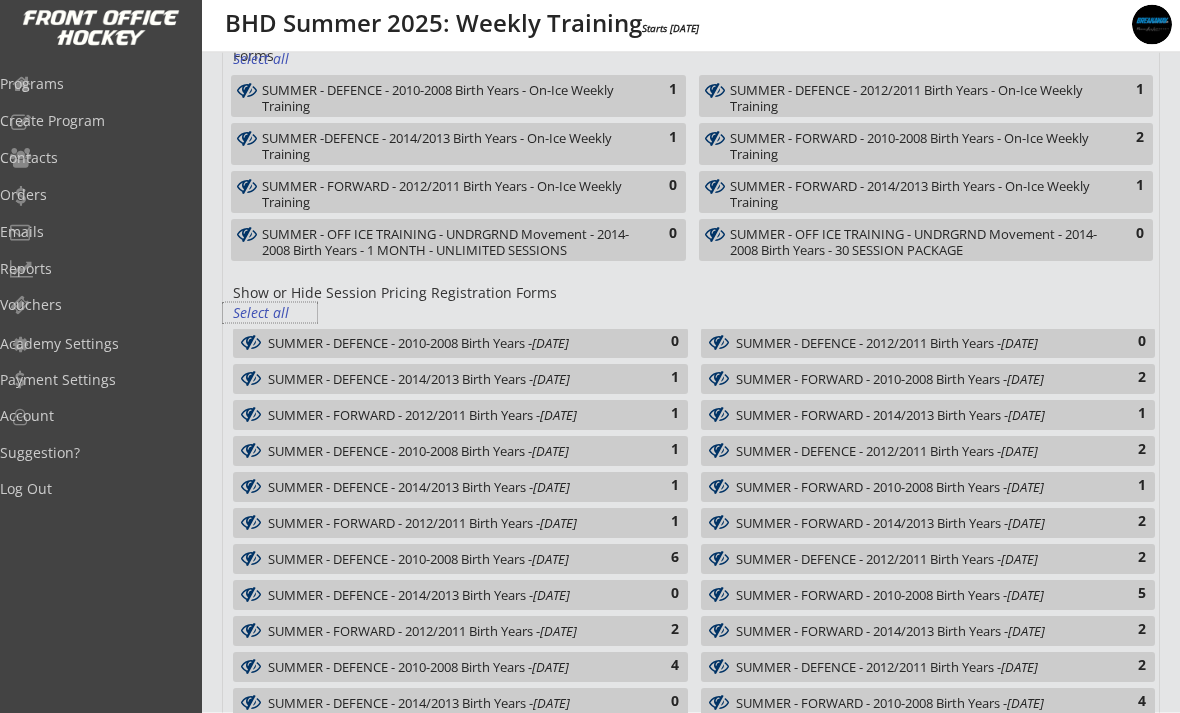 click on "SUMMER - DEFENCE - 2012/2011 Birth Years - On-Ice Weekly Training" at bounding box center [914, 99] 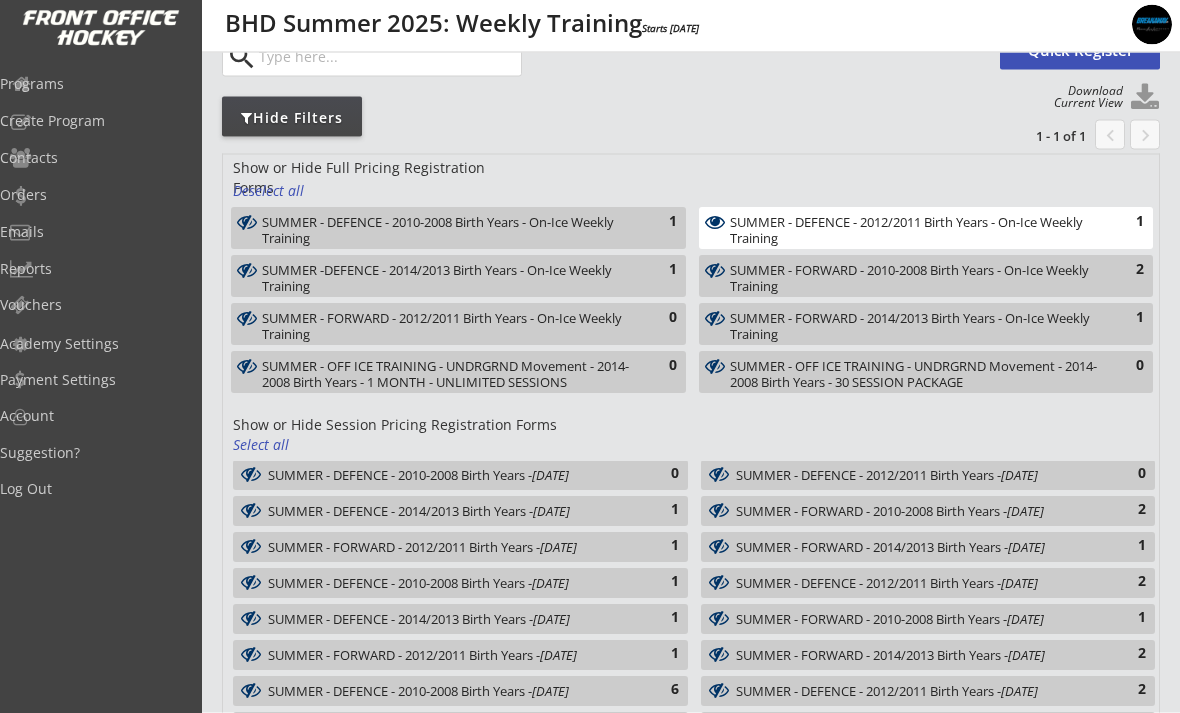 click on "SUMMER - DEFENCE - 2012/2011 Birth Years - On-Ice Weekly Training" at bounding box center [914, 231] 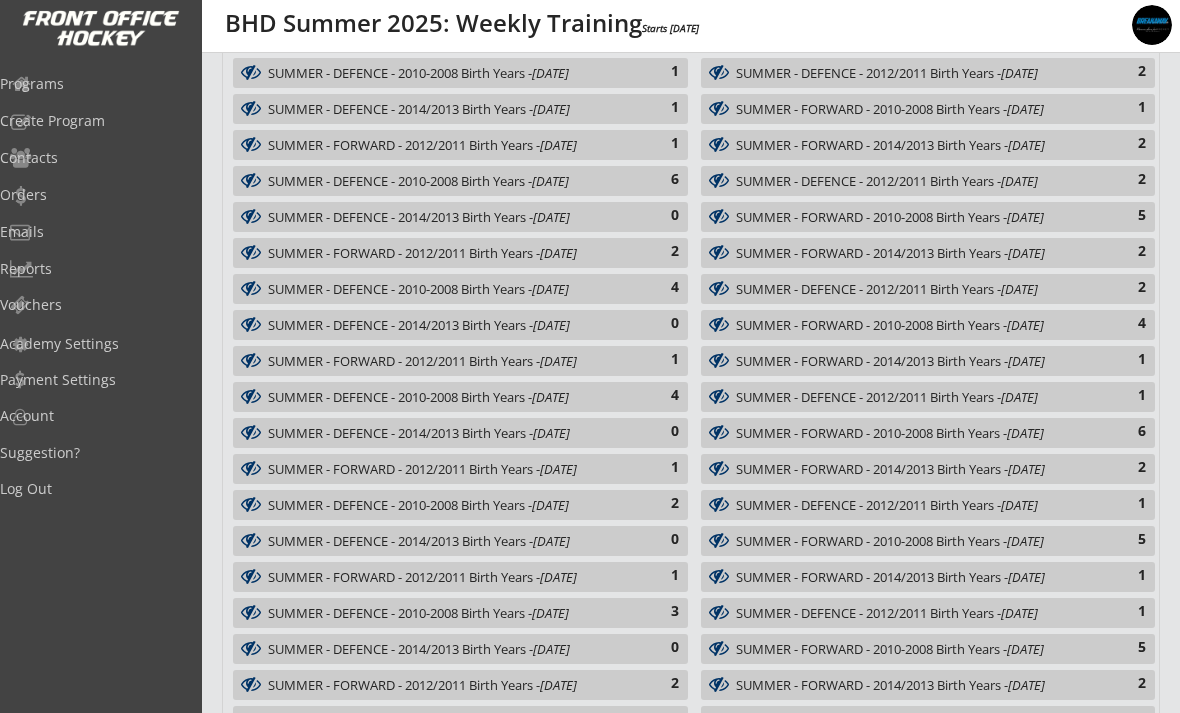 scroll, scrollTop: 649, scrollLeft: 0, axis: vertical 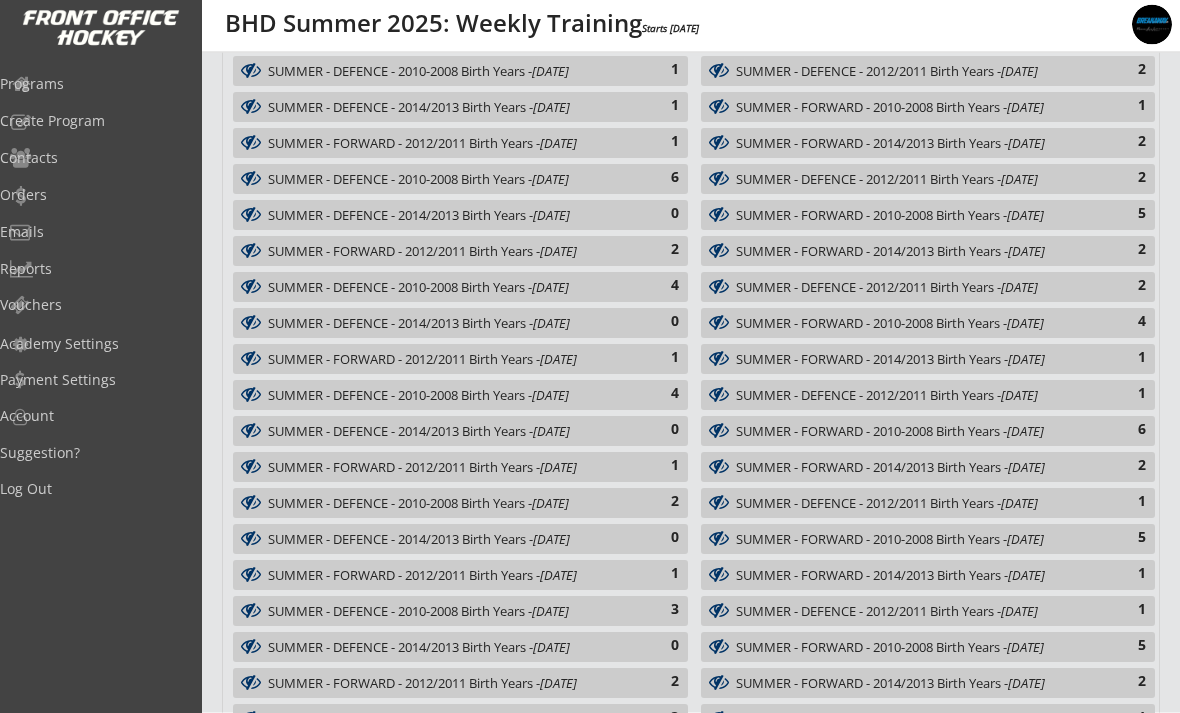 click on "SUMMER - FORWARD - 2012/2011 Birth Years -  Jul 15, 2025" at bounding box center (450, 468) 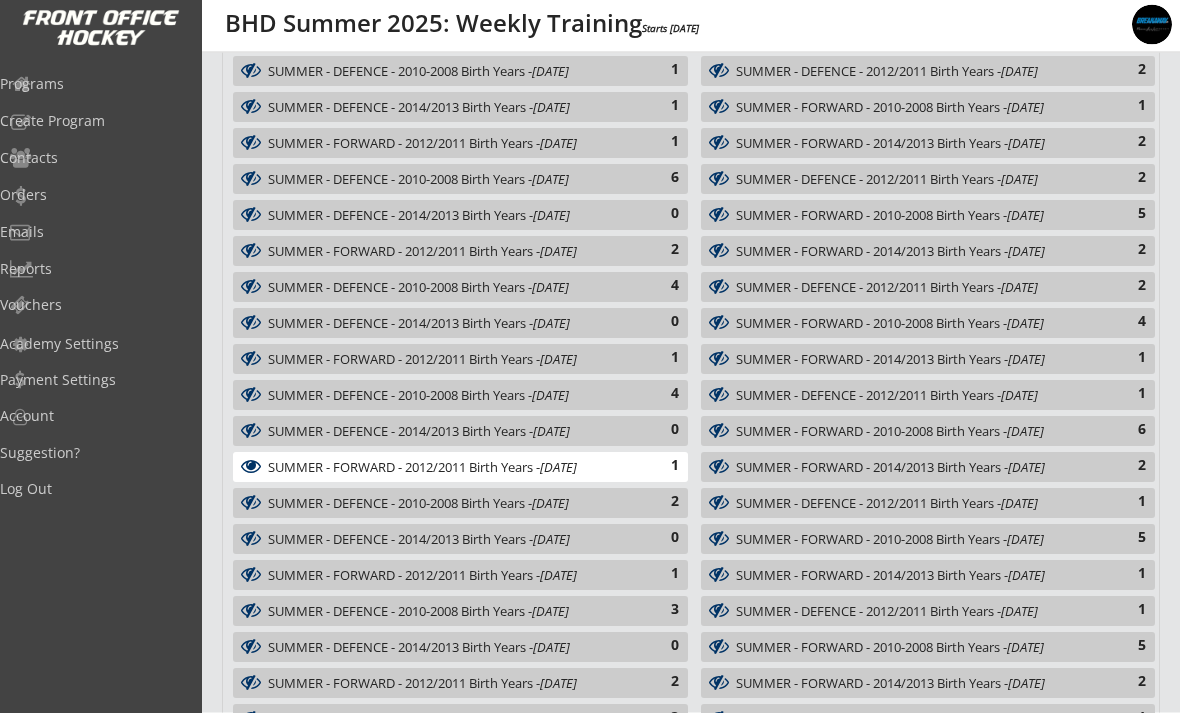 scroll, scrollTop: 650, scrollLeft: 0, axis: vertical 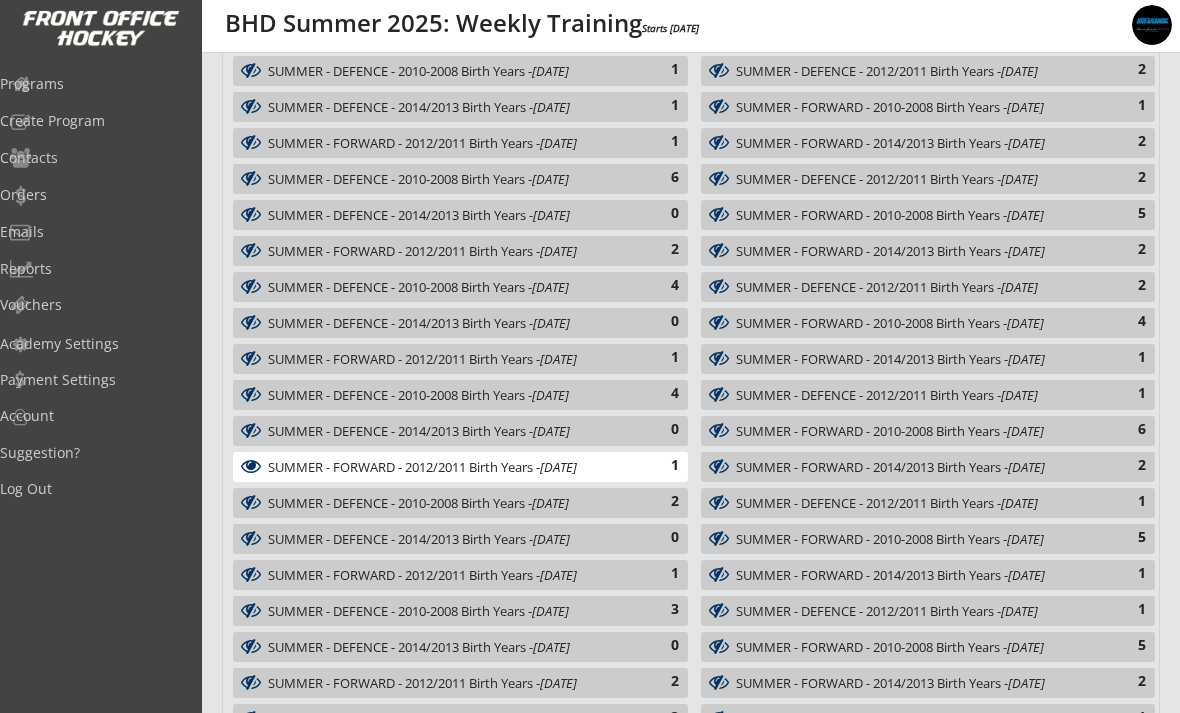 click on "1" at bounding box center [1126, 394] 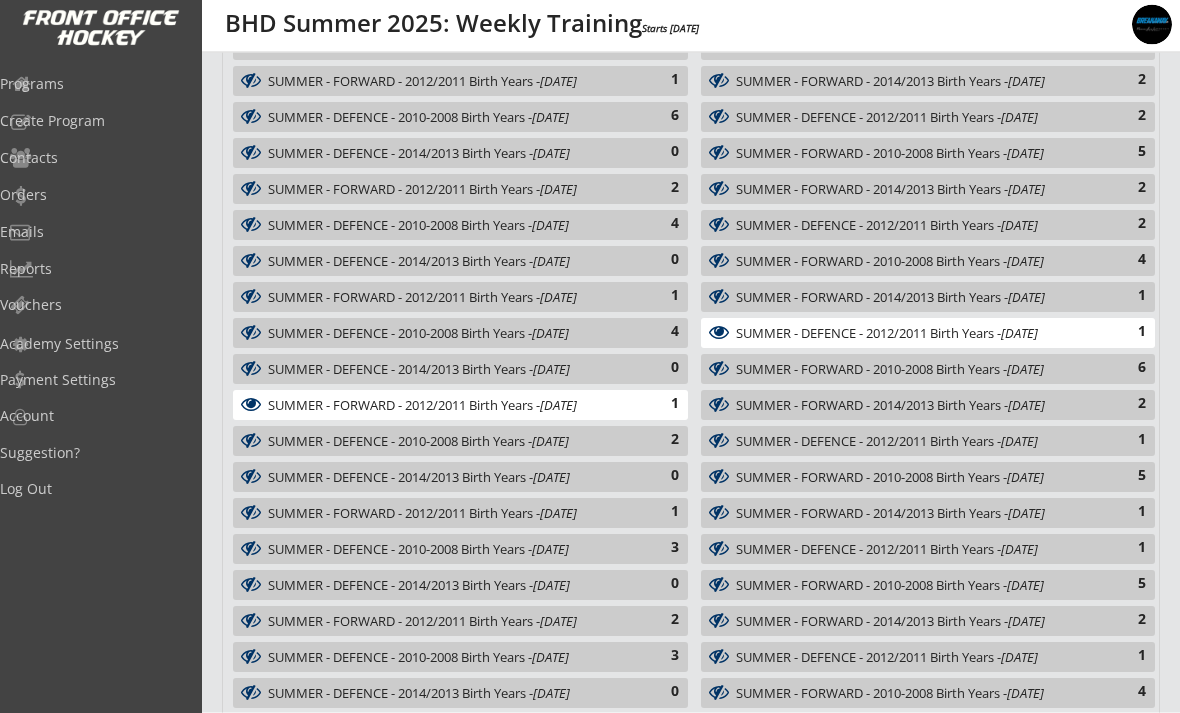 scroll, scrollTop: 713, scrollLeft: 0, axis: vertical 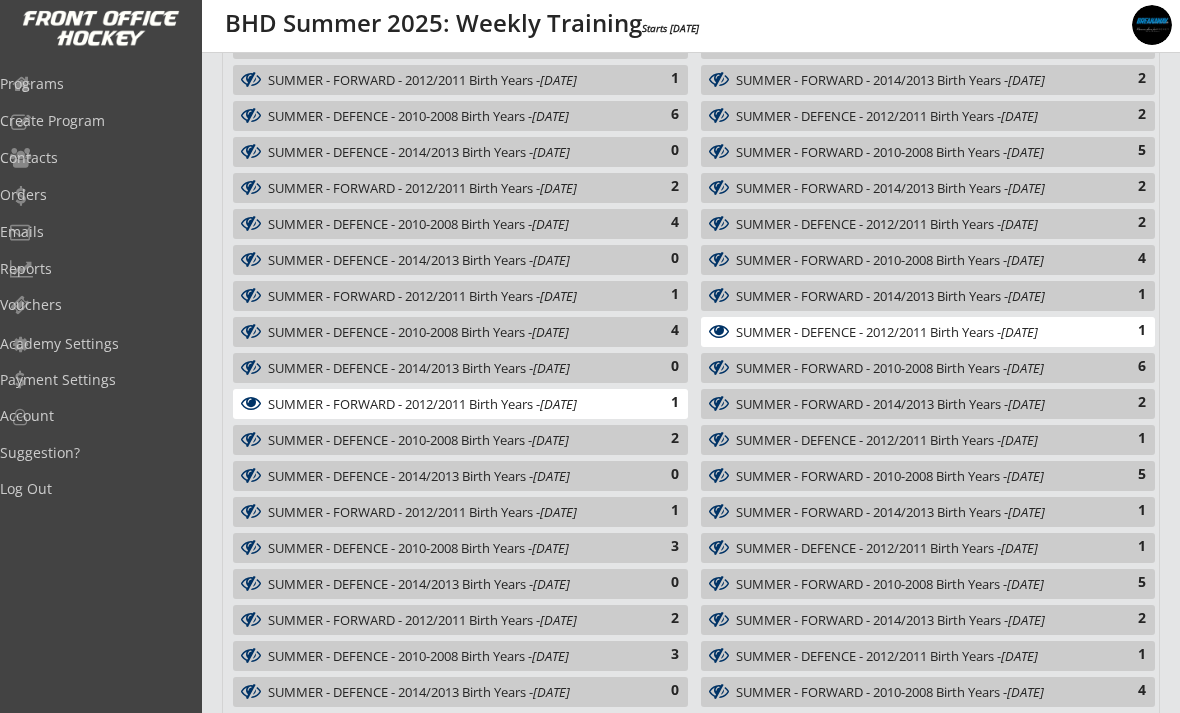 click on "1" at bounding box center [1126, 439] 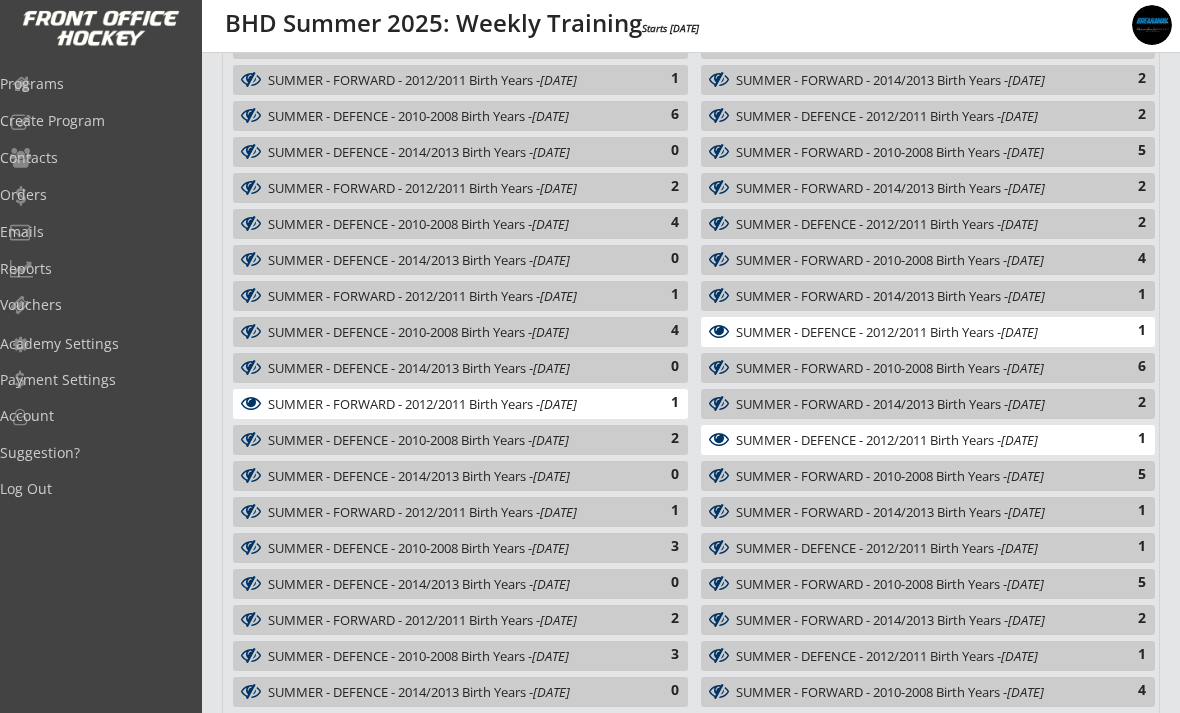 click on "Jul 16, 2025" at bounding box center (558, 512) 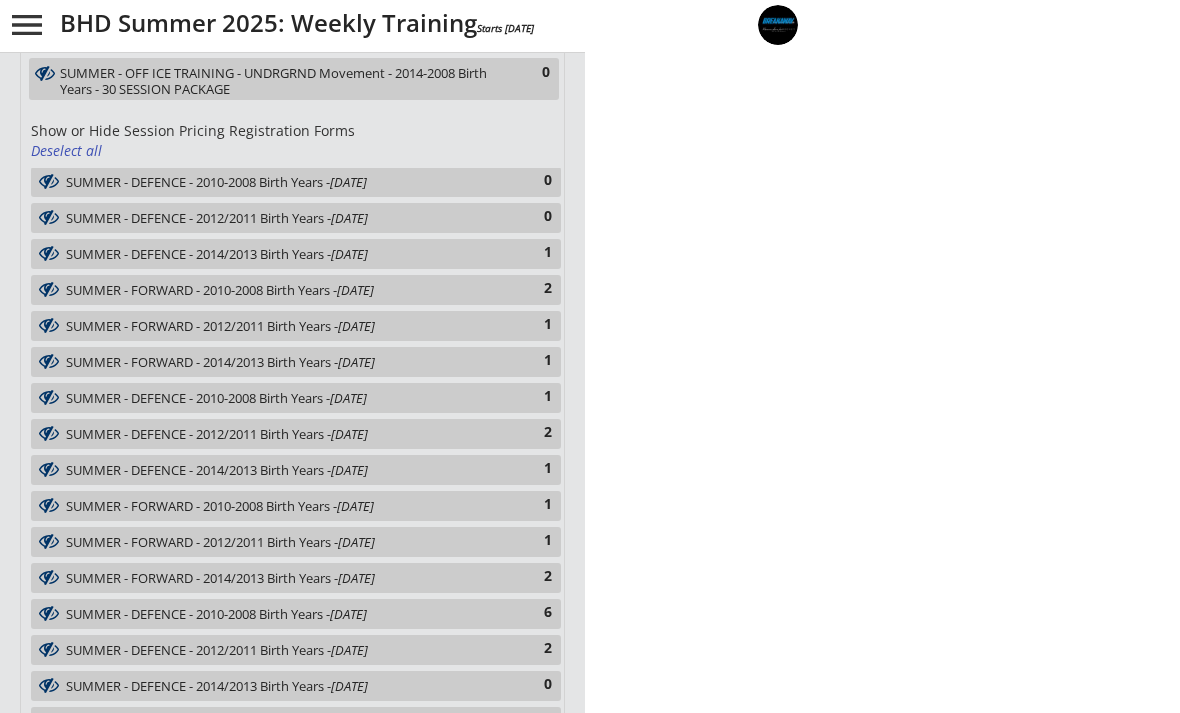 select on ""All Positions"" 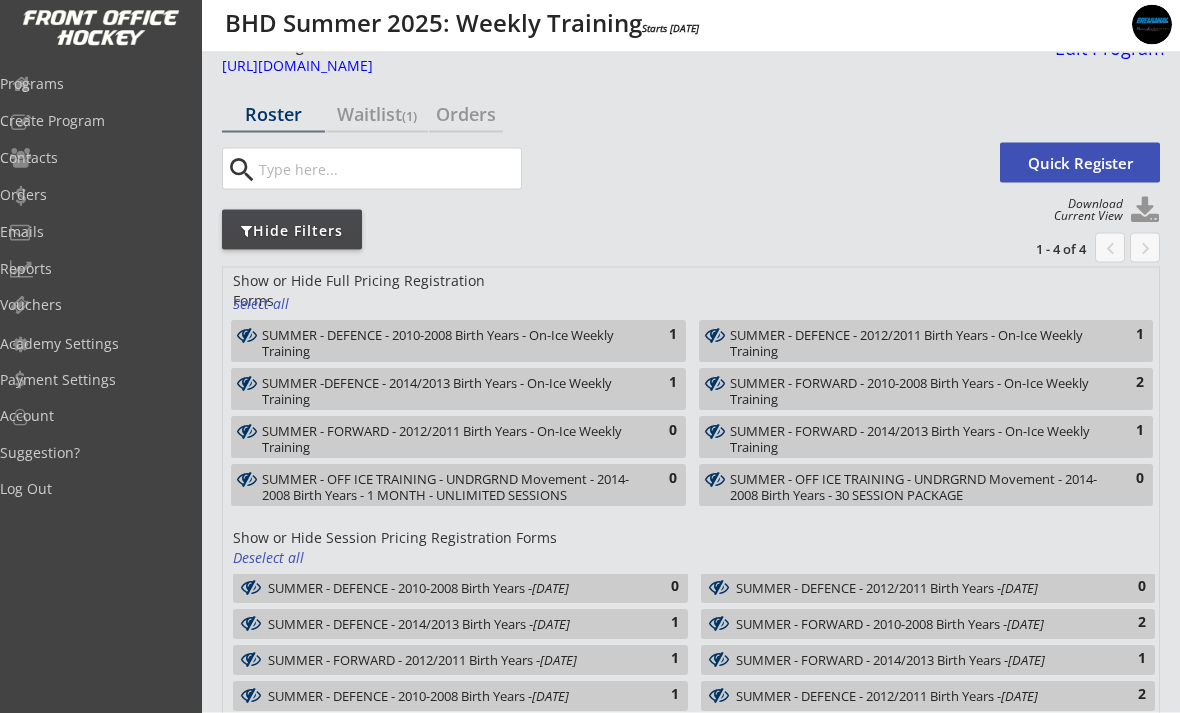 scroll, scrollTop: 0, scrollLeft: 0, axis: both 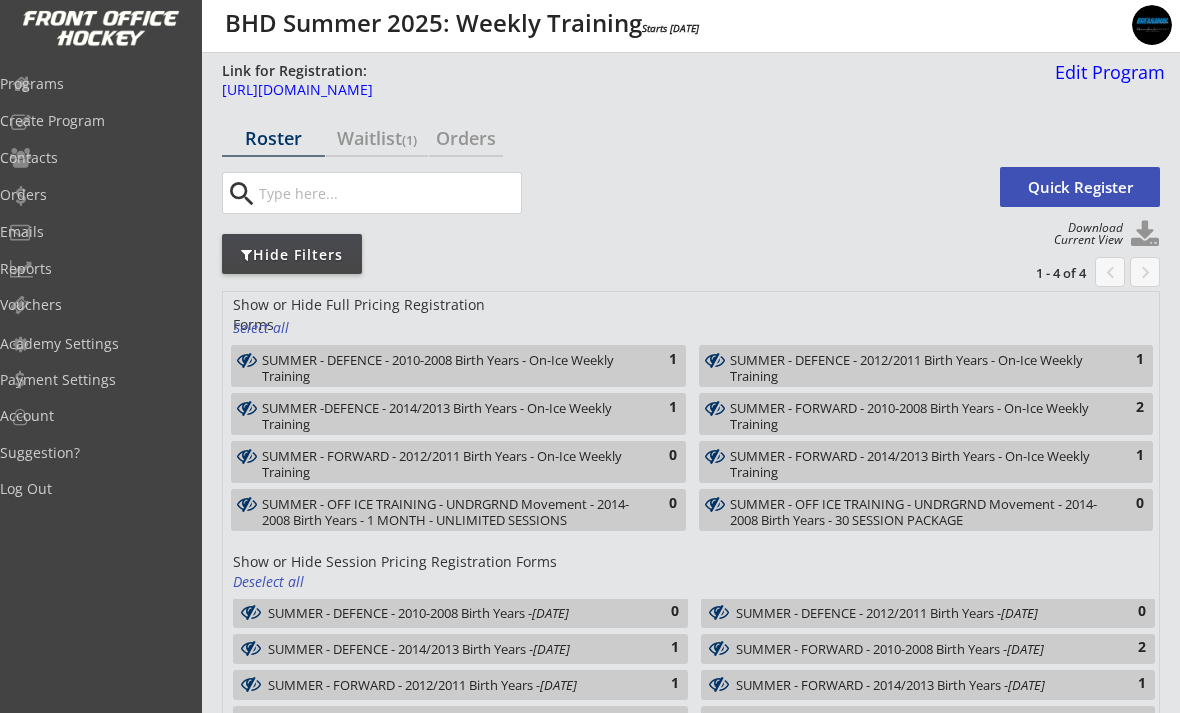 click on "menu BHD Summer 2025: Weekly Training   Starts Jul 2, 2025" at bounding box center [590, 26] 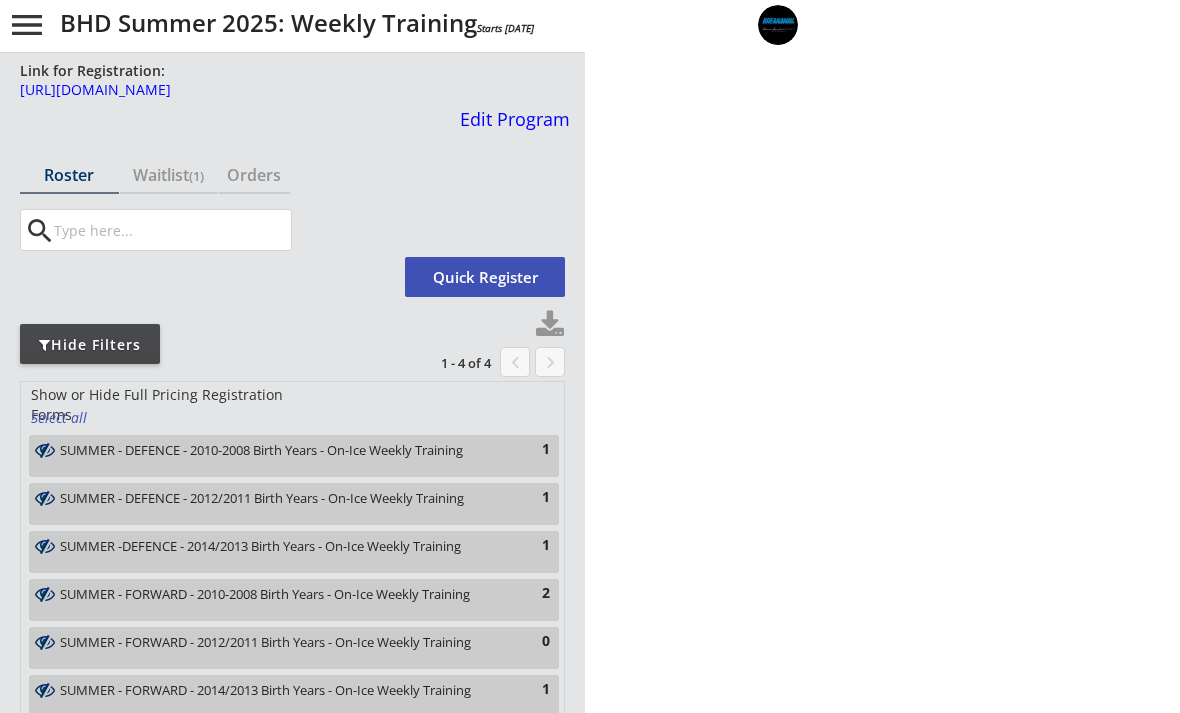 select on ""All Positions"" 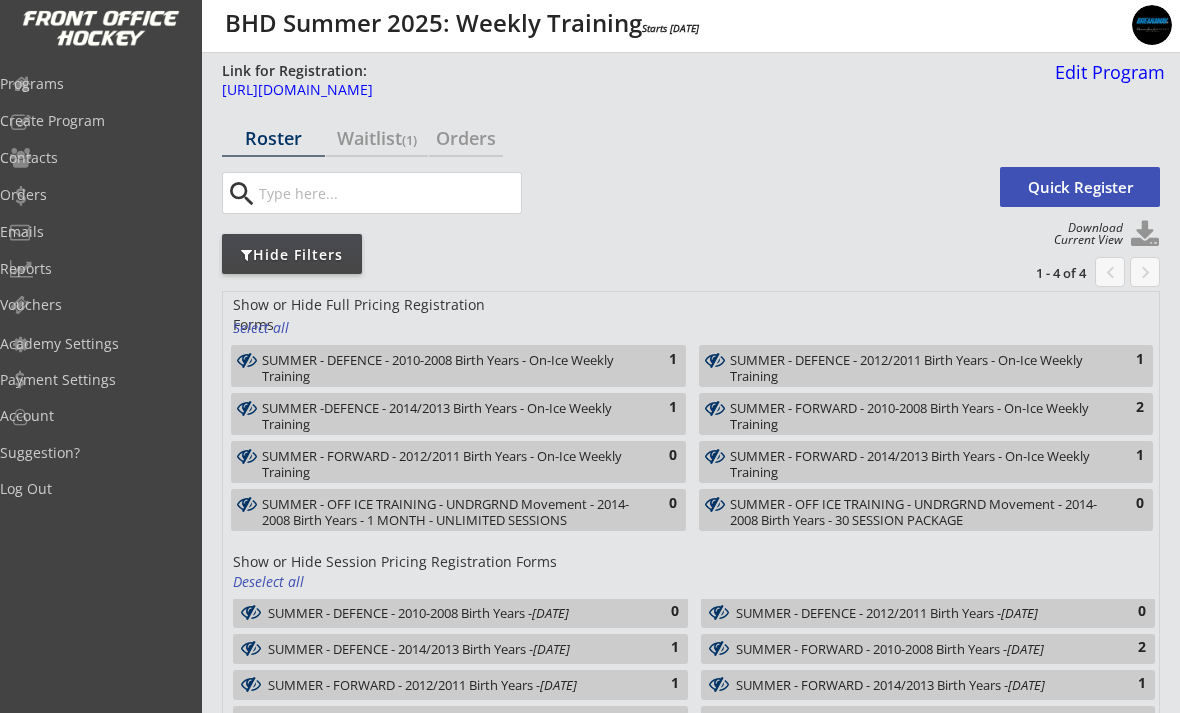 click on "Programs" at bounding box center (95, 85) 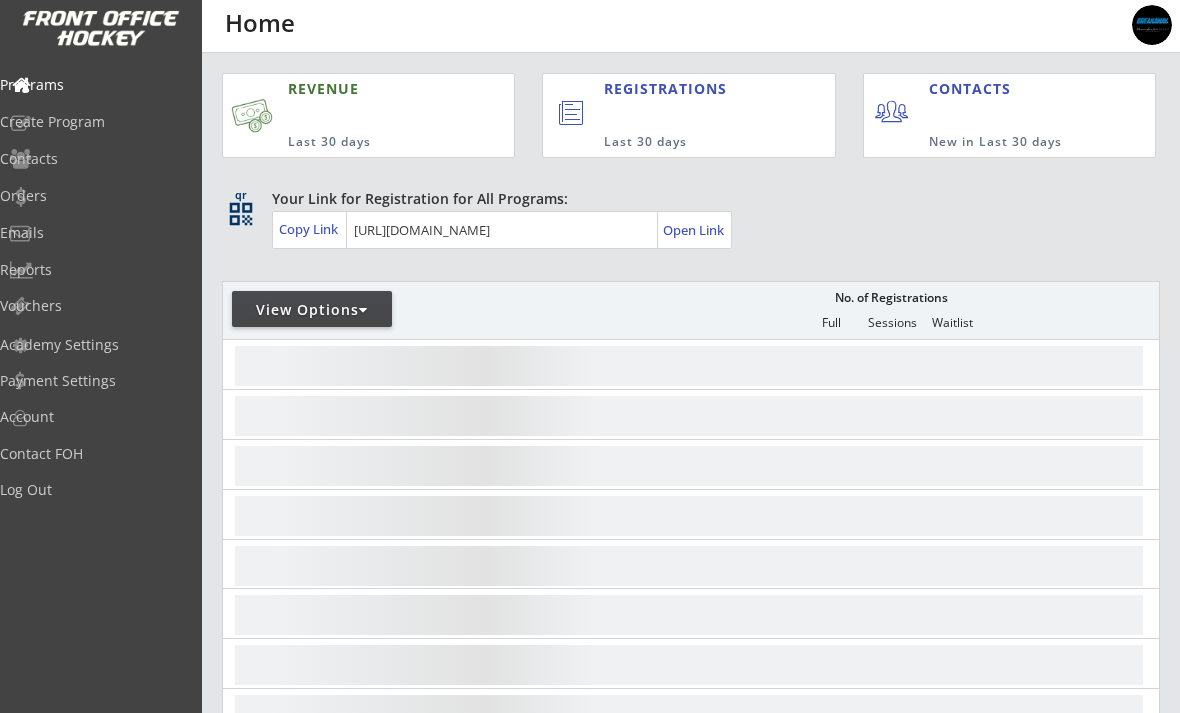 scroll, scrollTop: 0, scrollLeft: 0, axis: both 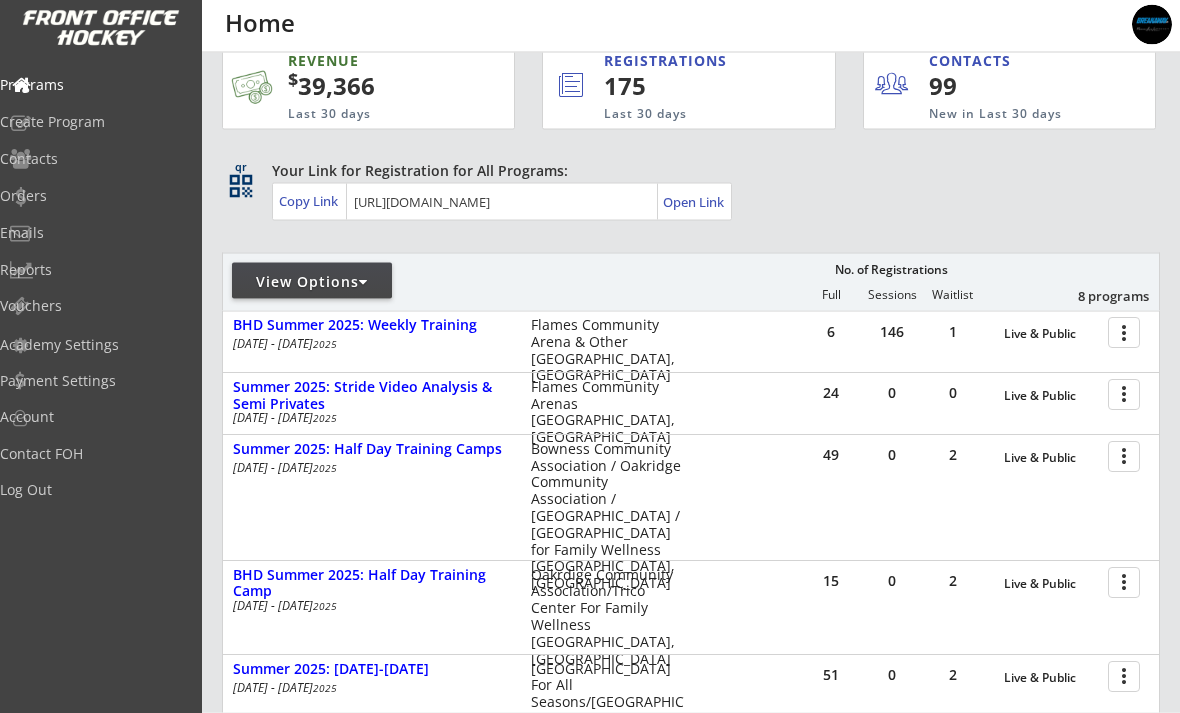 click at bounding box center [1127, 394] 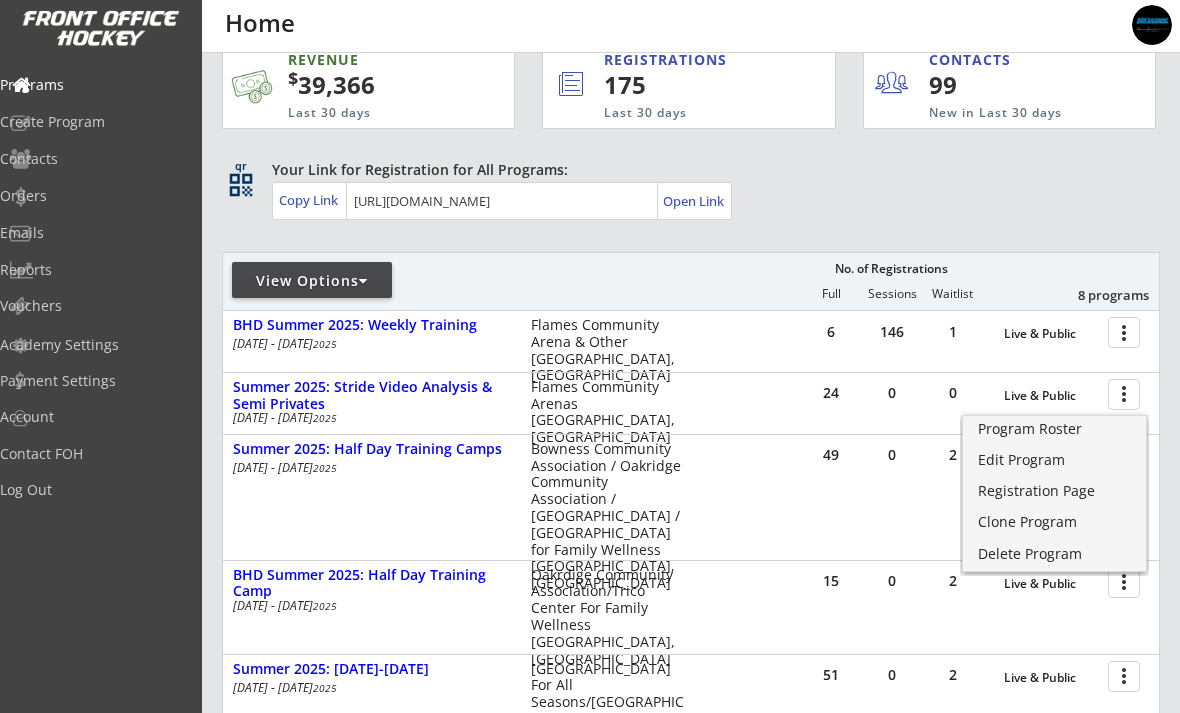 click on "Program Roster" at bounding box center (1054, 431) 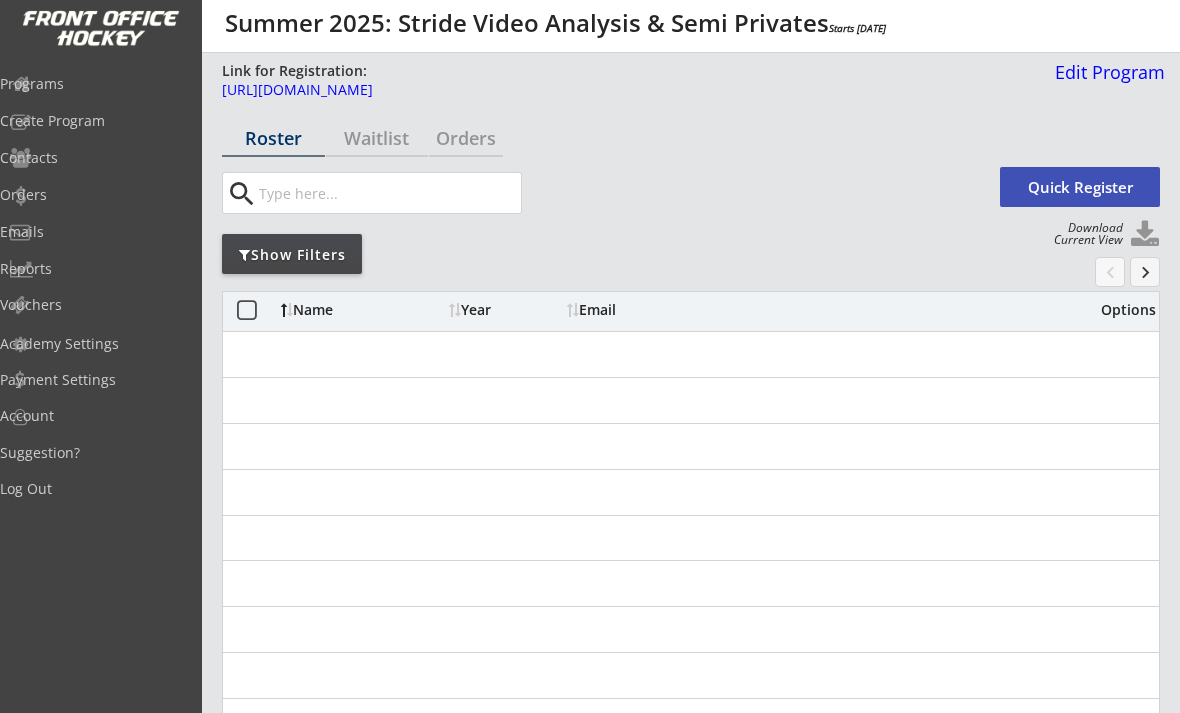 scroll, scrollTop: 0, scrollLeft: 0, axis: both 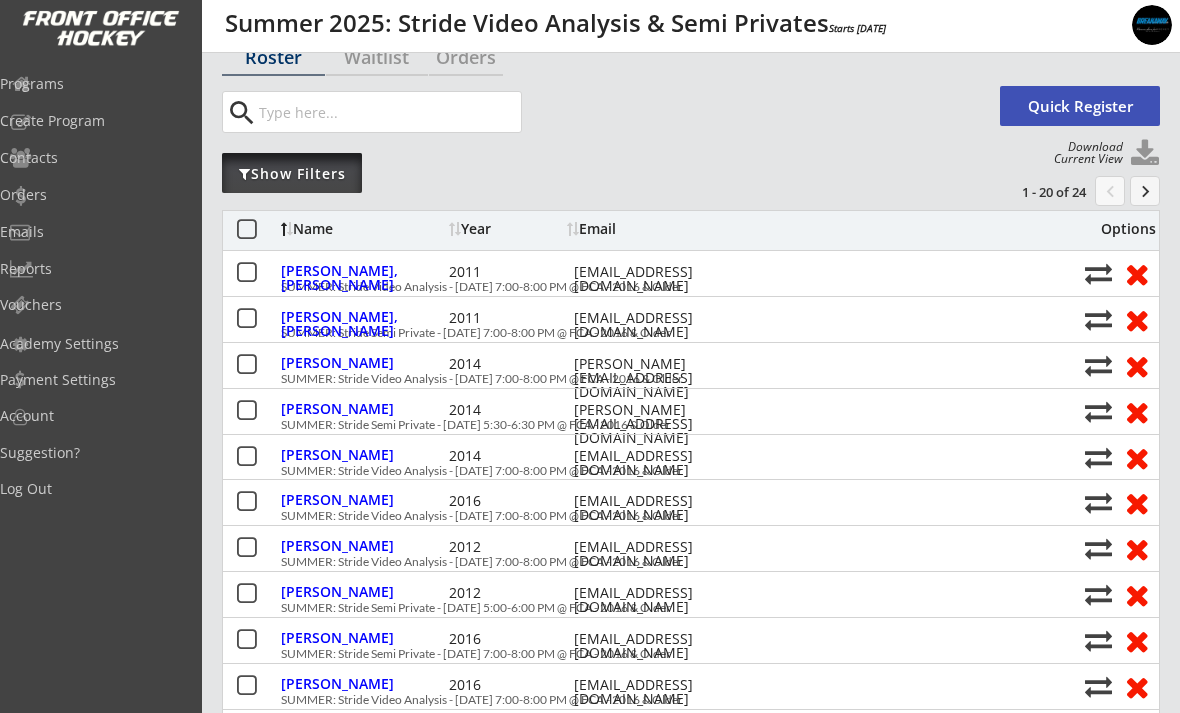 click on "Show Filters" at bounding box center (292, 174) 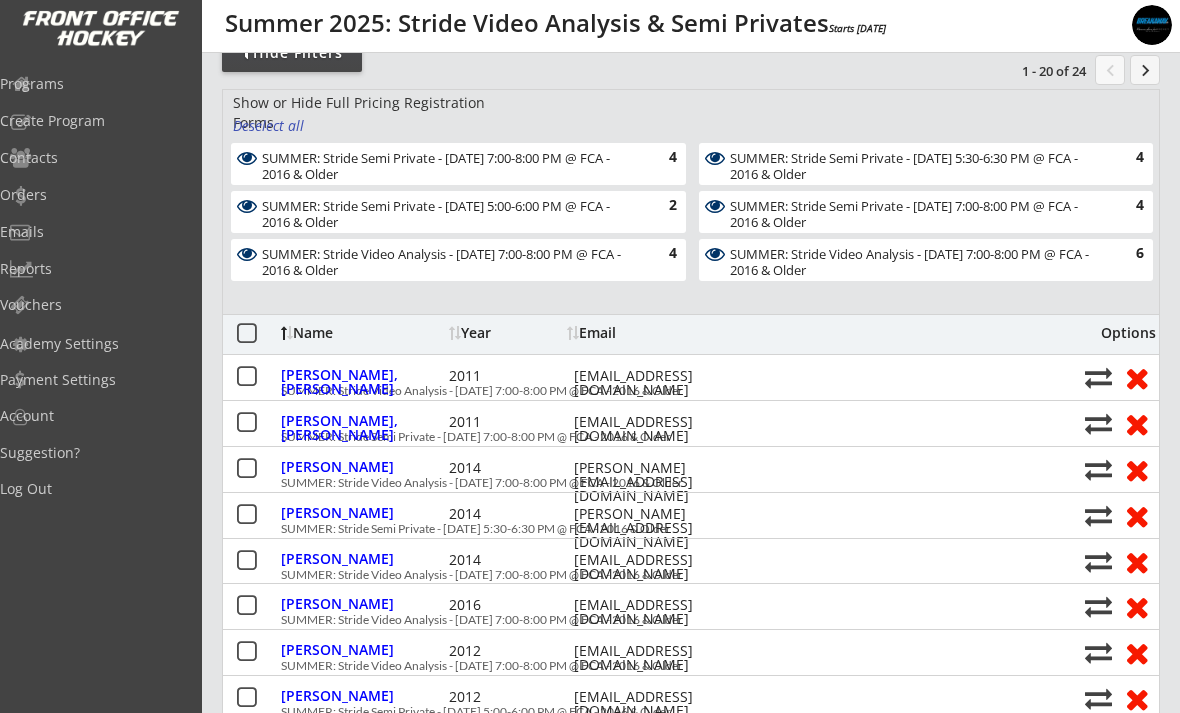scroll, scrollTop: 215, scrollLeft: 0, axis: vertical 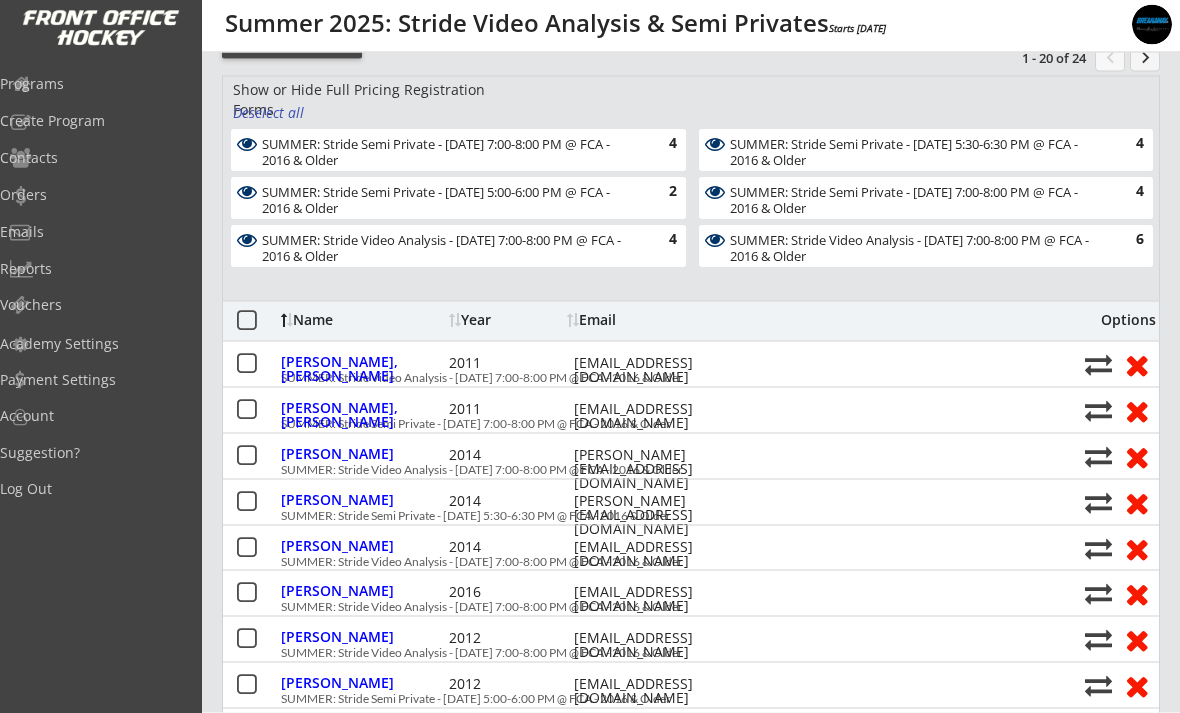 click on "SUMMER: Stride Semi Private - [DATE] 5:00-6:00 PM @ FCA - 2016 & Older 2" at bounding box center [458, 199] 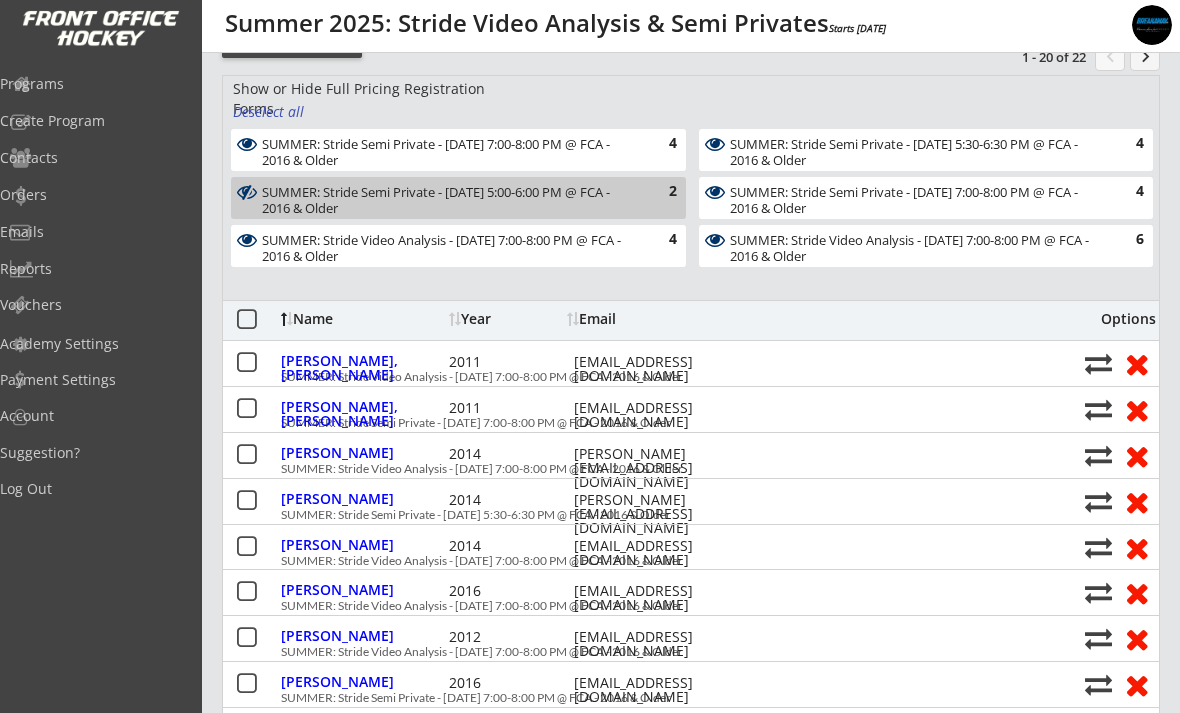 click on "SUMMER: Stride Semi Private - July 24 - 7:00-8:00 PM @ FCA - 2016 & Older" at bounding box center (914, 200) 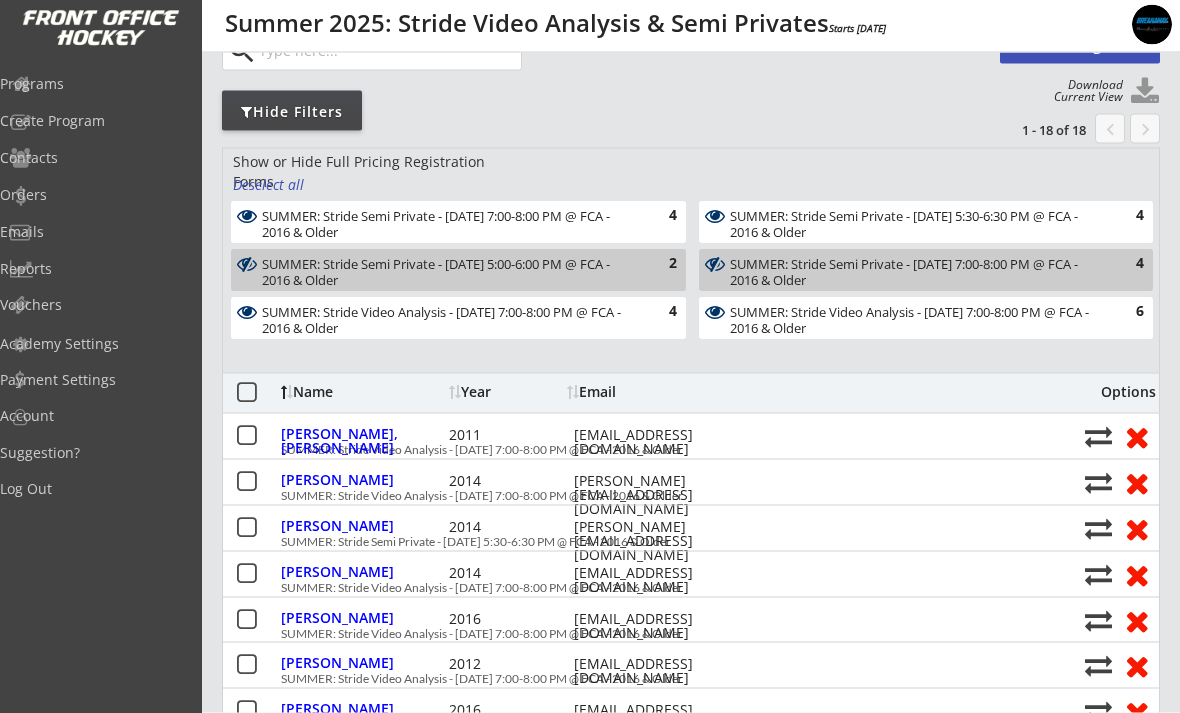 scroll, scrollTop: 129, scrollLeft: 0, axis: vertical 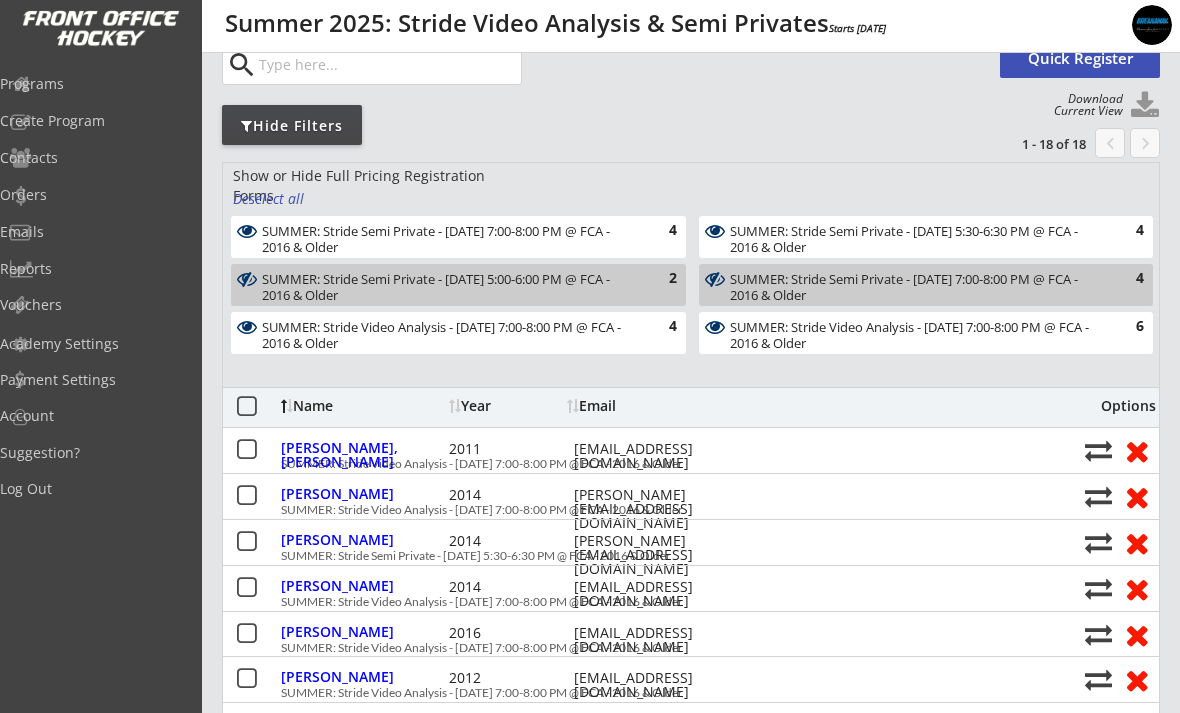 click on "SUMMER: Stride Semi Private - July 21 - 5:00-6:00 PM @ FCA - 2016 & Older" at bounding box center [447, 287] 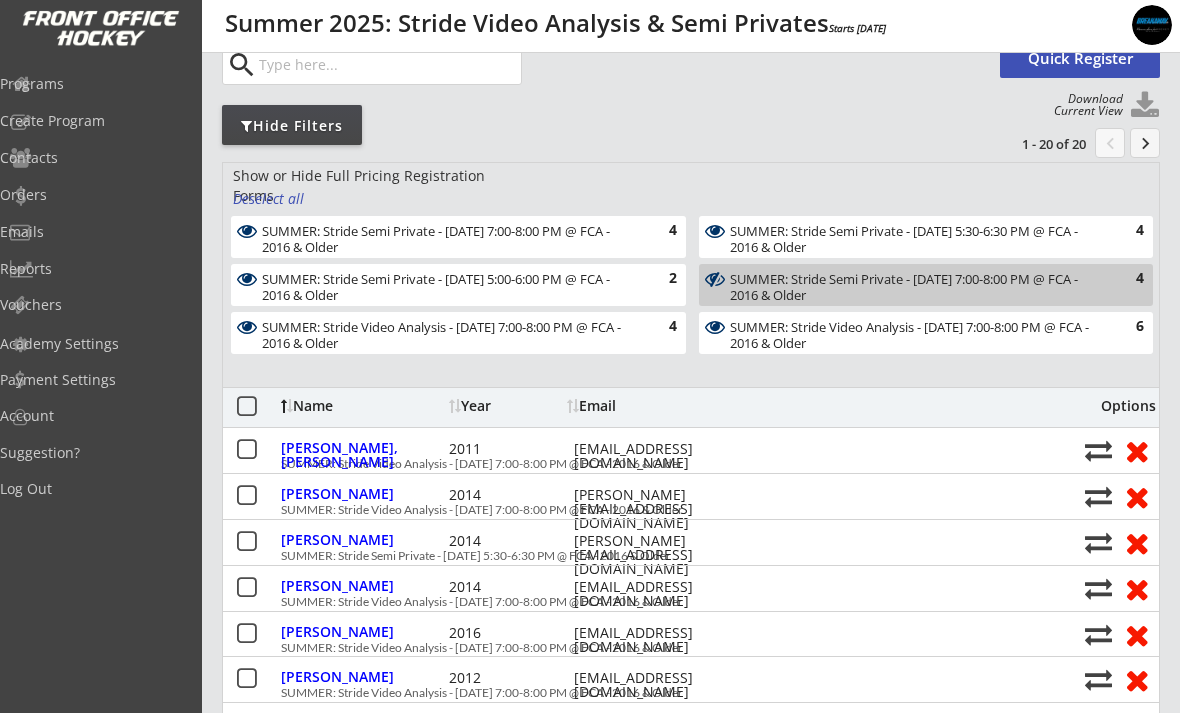 click on "SUMMER: Stride Semi Private - July 24 - 7:00-8:00 PM @ FCA - 2016 & Older" at bounding box center (914, 287) 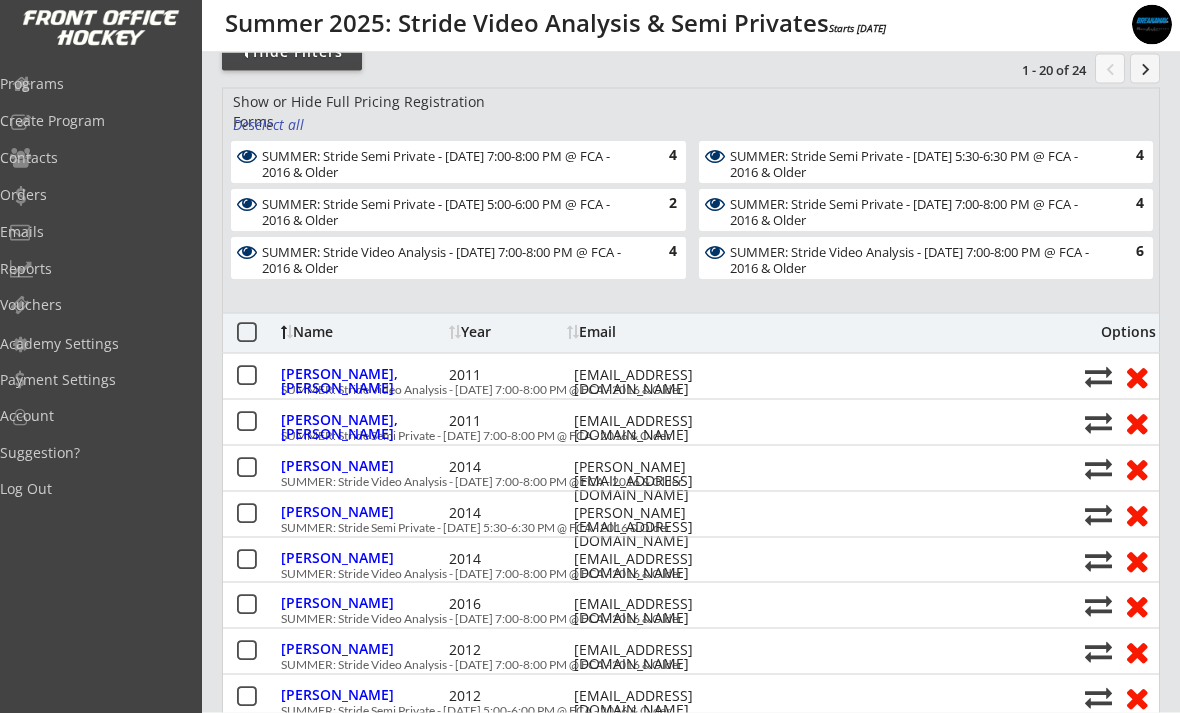 scroll, scrollTop: 206, scrollLeft: 0, axis: vertical 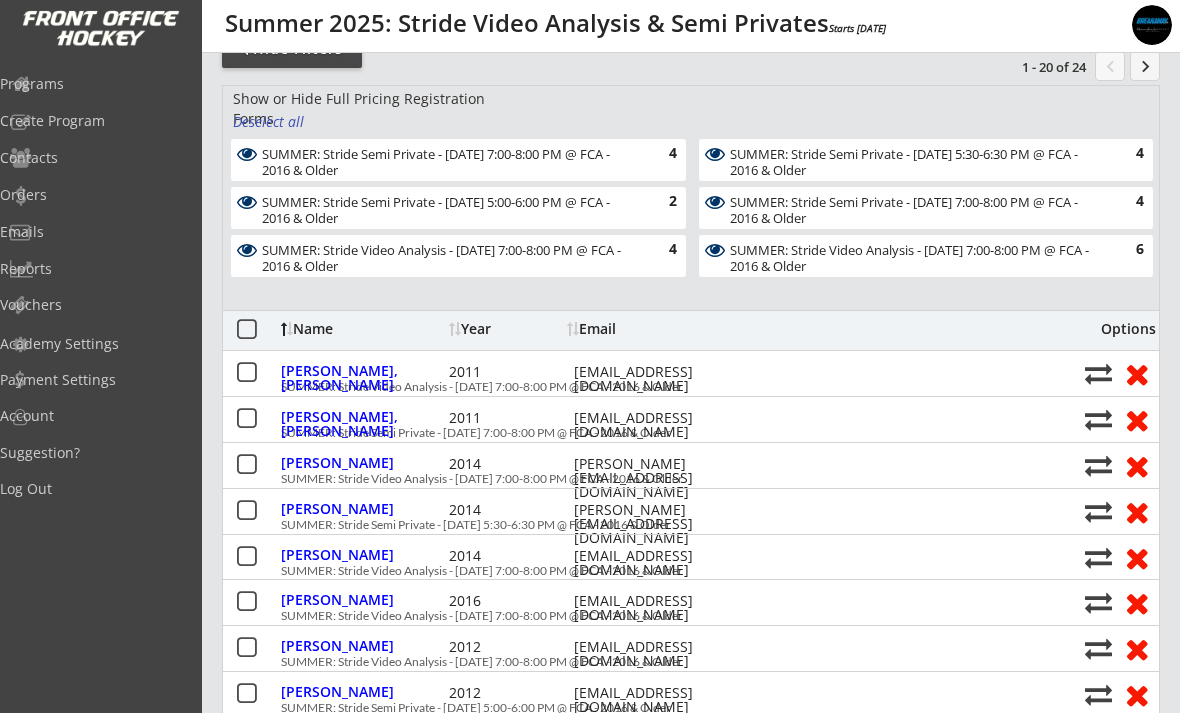 click on "SUMMER: Stride Semi Private - July 24 - 7:00-8:00 PM @ FCA - 2016 & Older" at bounding box center (914, 210) 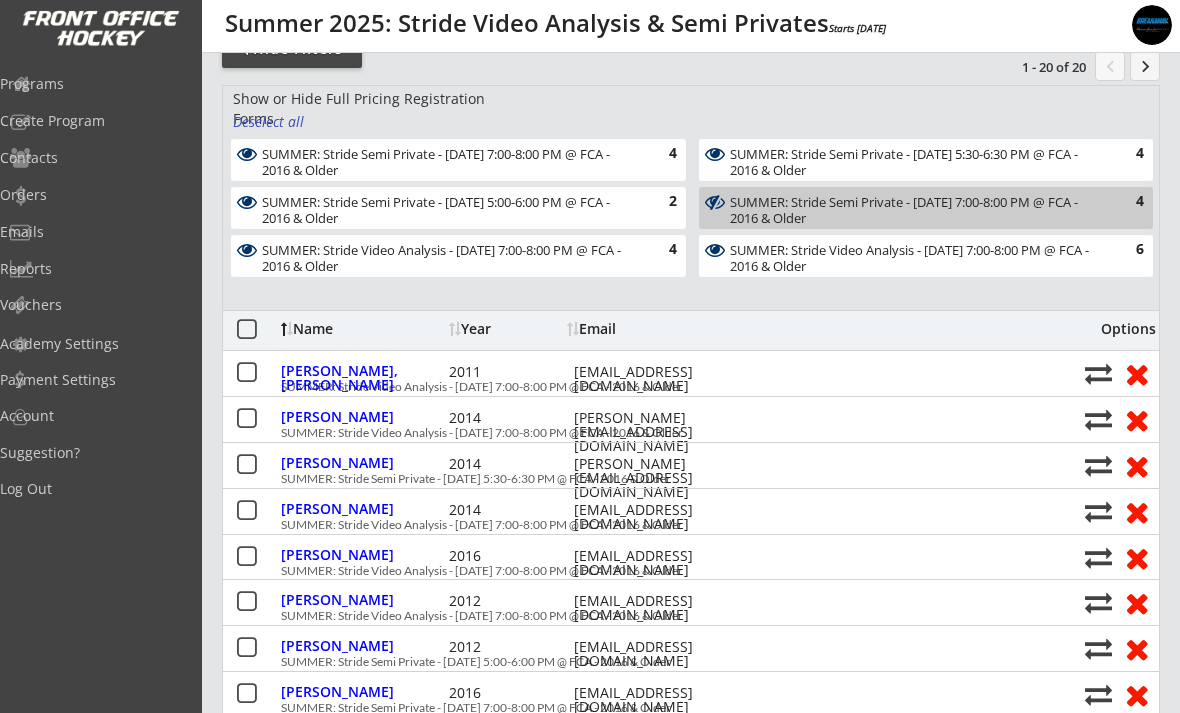 click on "SUMMER: Stride Semi Private - July 24 - 7:00-8:00 PM @ FCA - 2016 & Older" at bounding box center [914, 210] 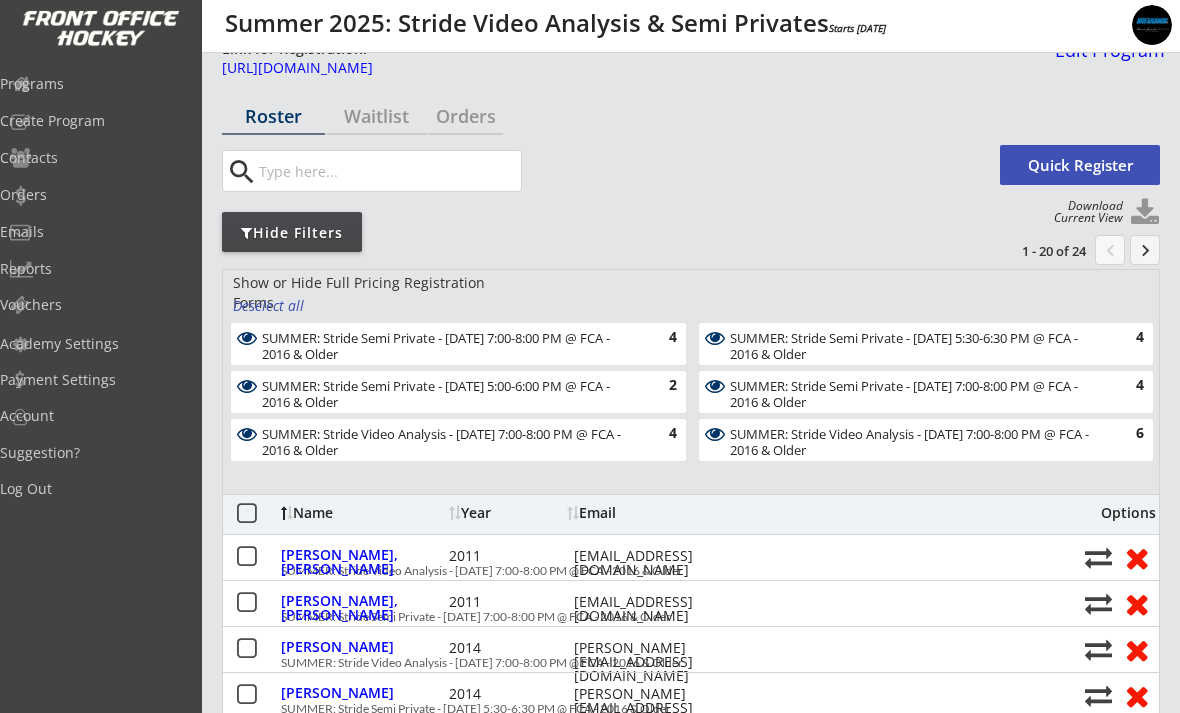 scroll, scrollTop: 0, scrollLeft: 0, axis: both 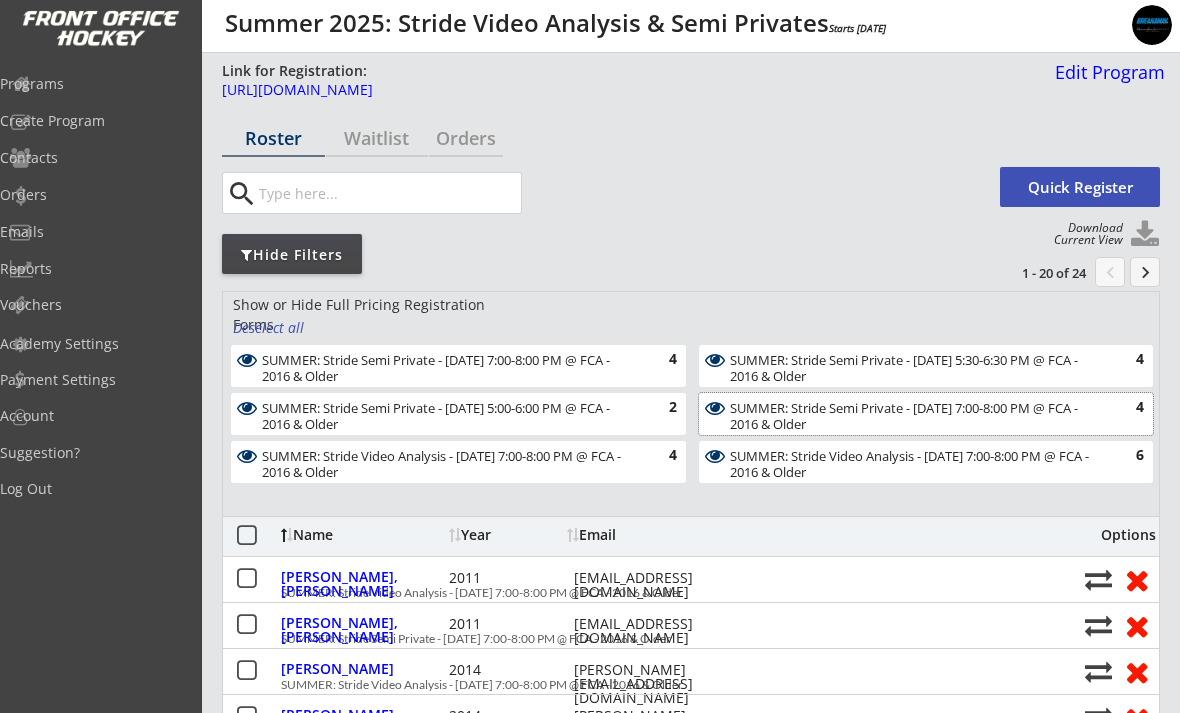 click on "Programs" at bounding box center [95, 84] 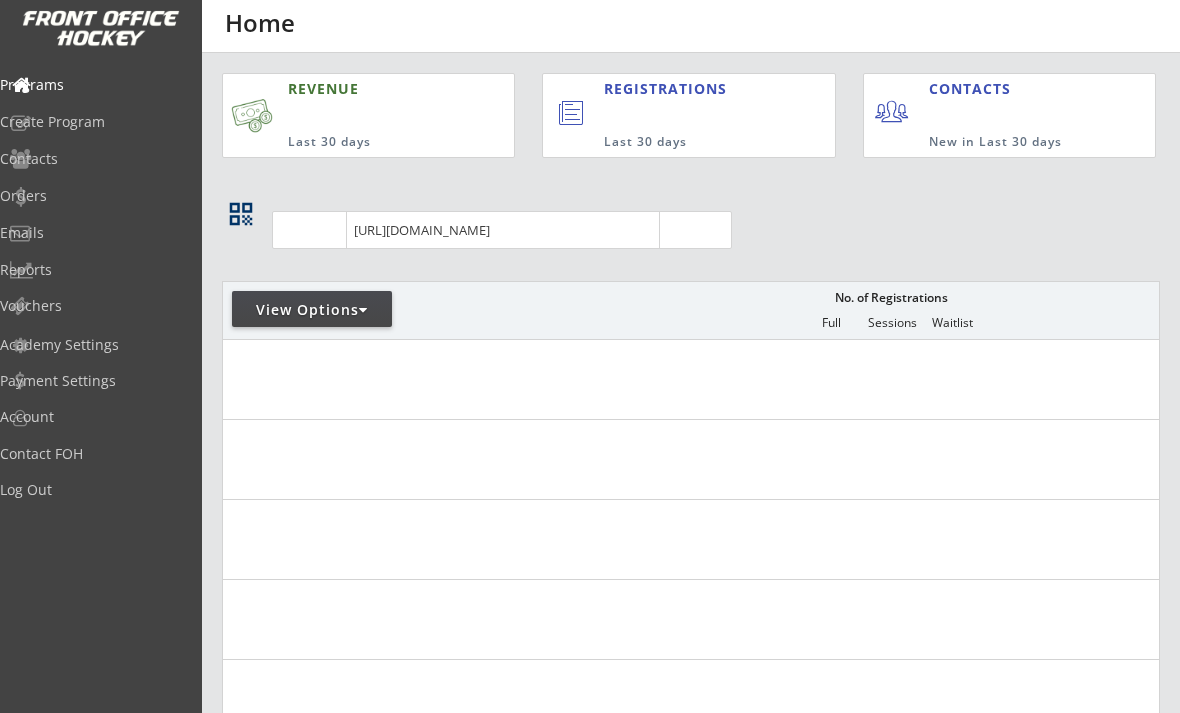 scroll, scrollTop: 0, scrollLeft: 0, axis: both 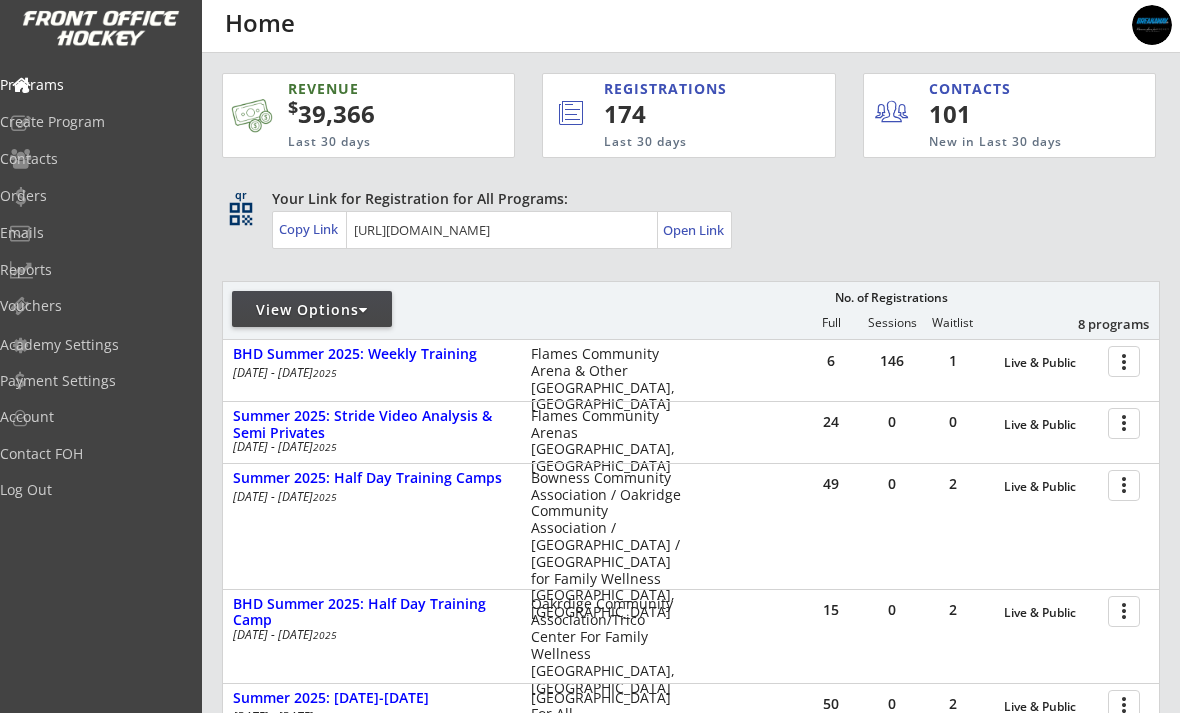 click on "Orders" at bounding box center (95, 196) 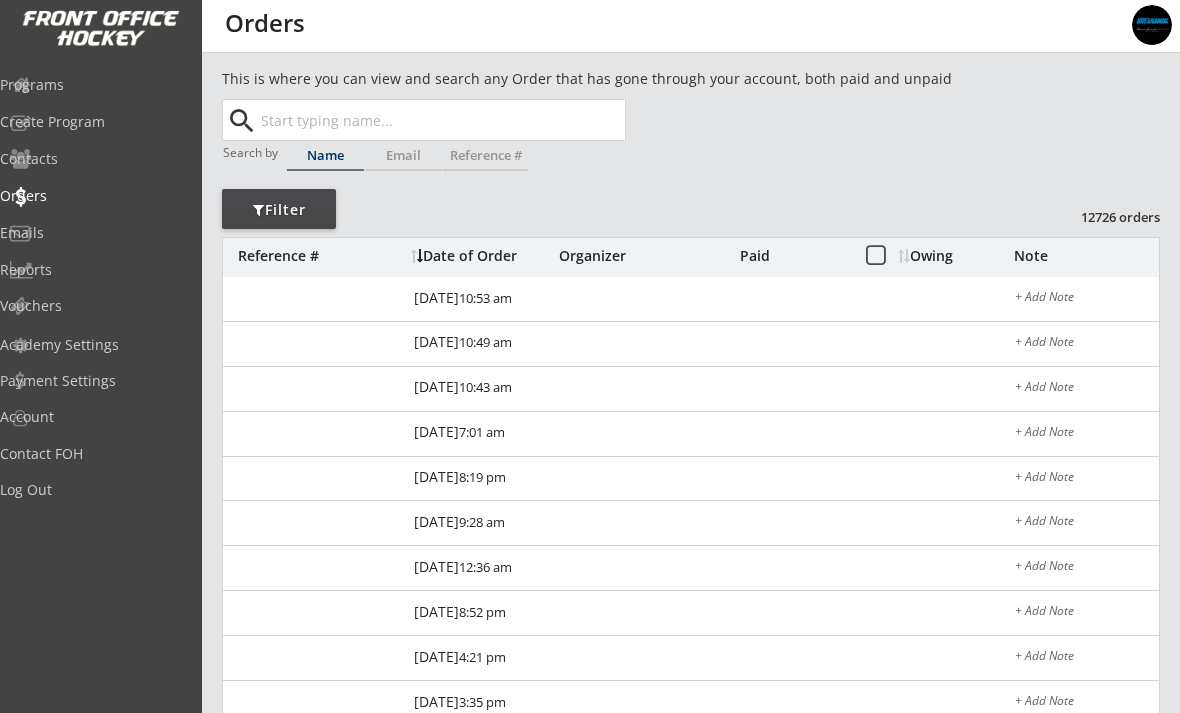 click at bounding box center (441, 120) 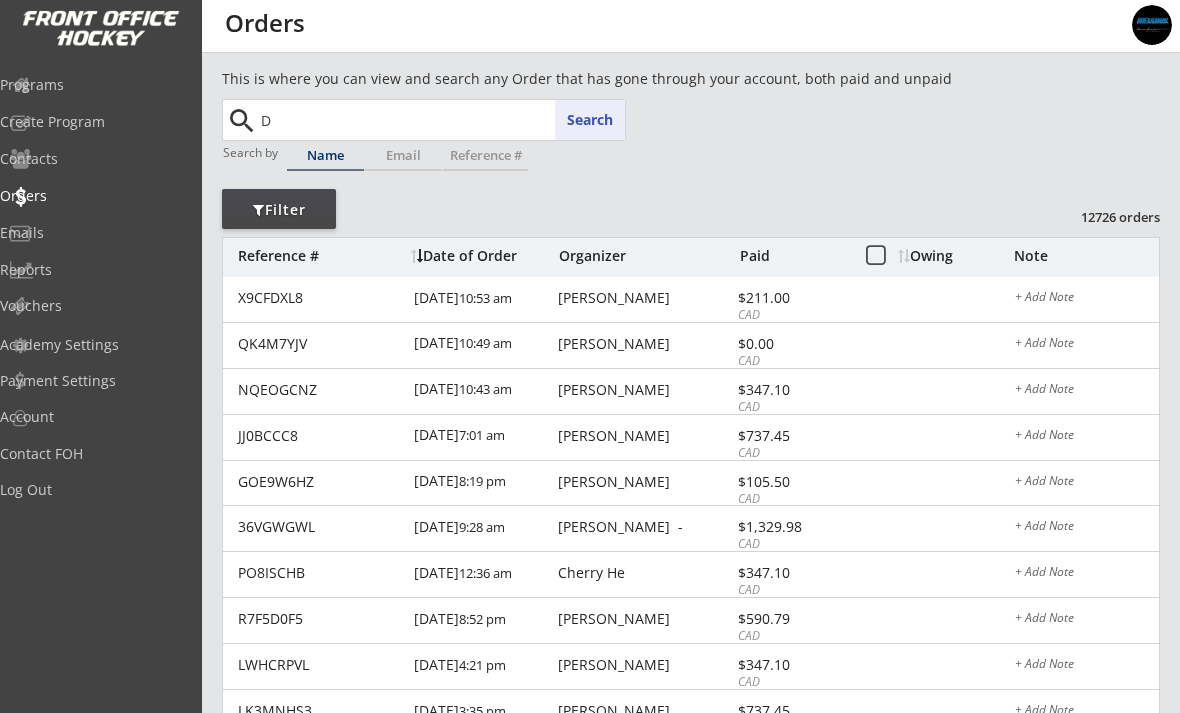 type on "De" 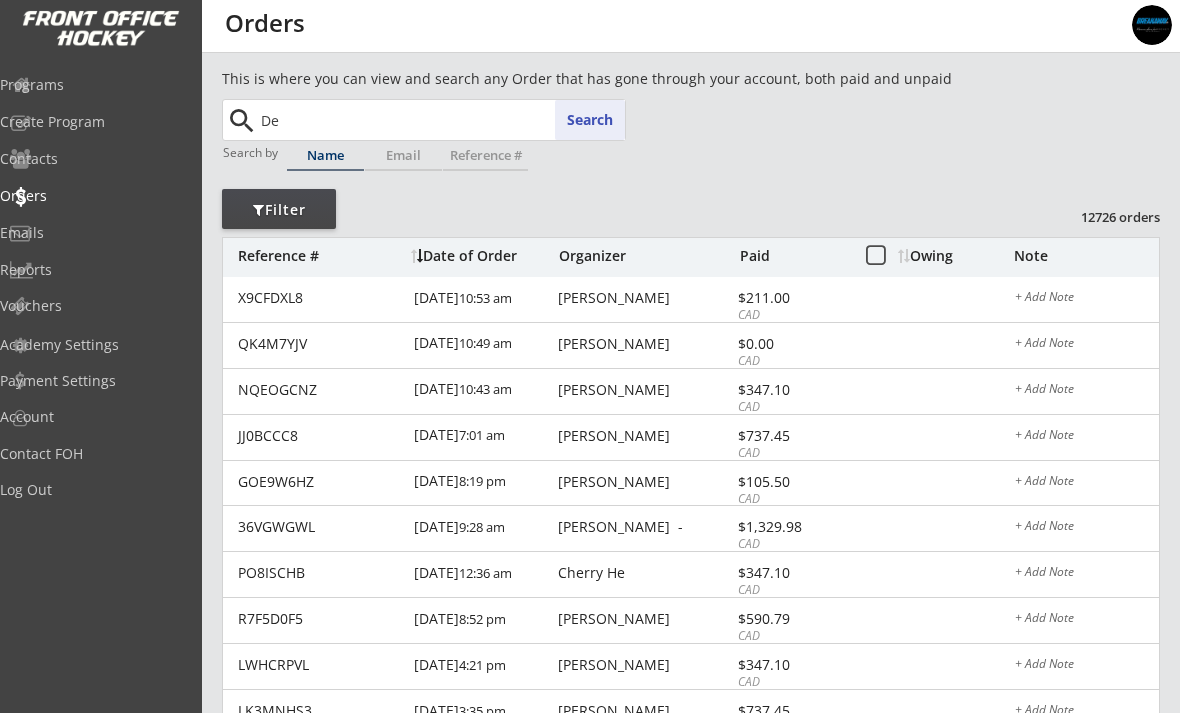 type on "[PERSON_NAME]" 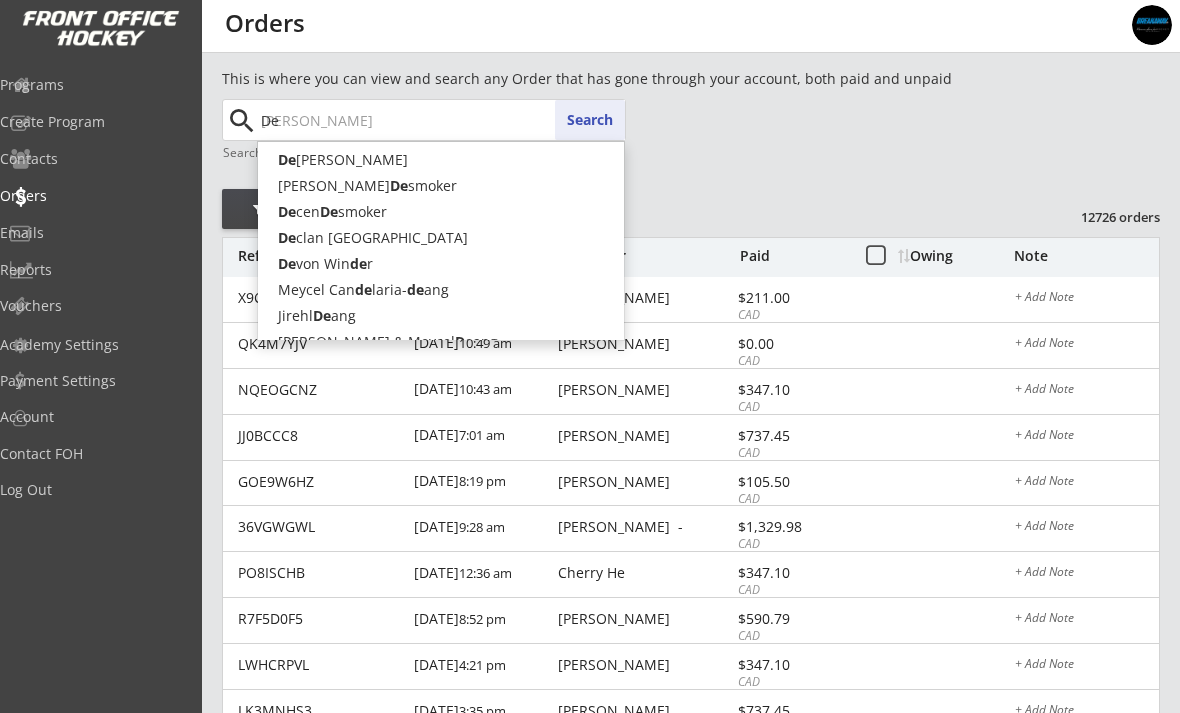 type 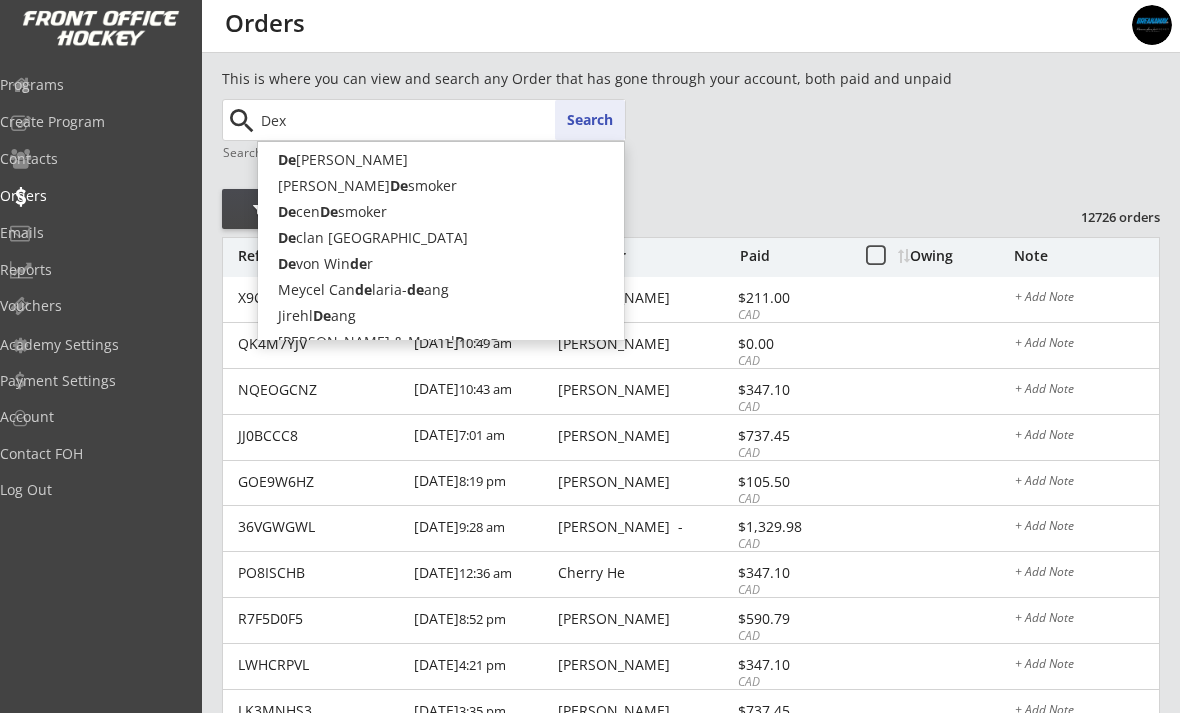type on "[PERSON_NAME]" 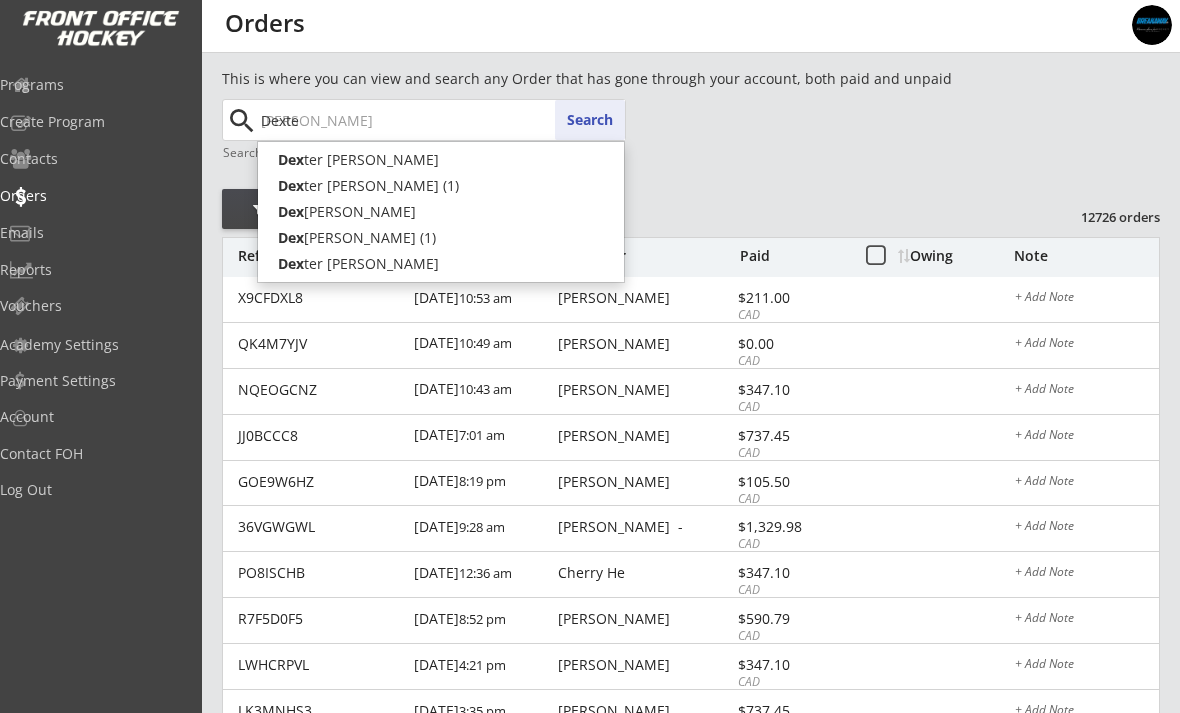 type on "Dexter" 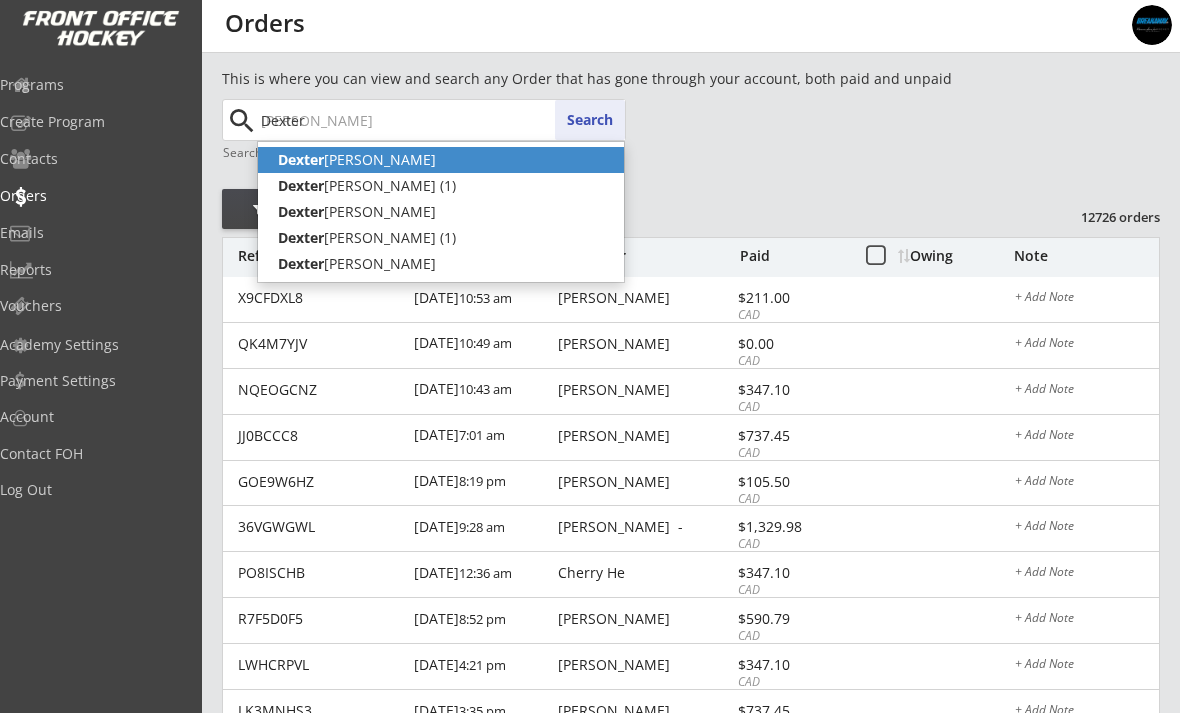 click on "[PERSON_NAME]" at bounding box center [441, 160] 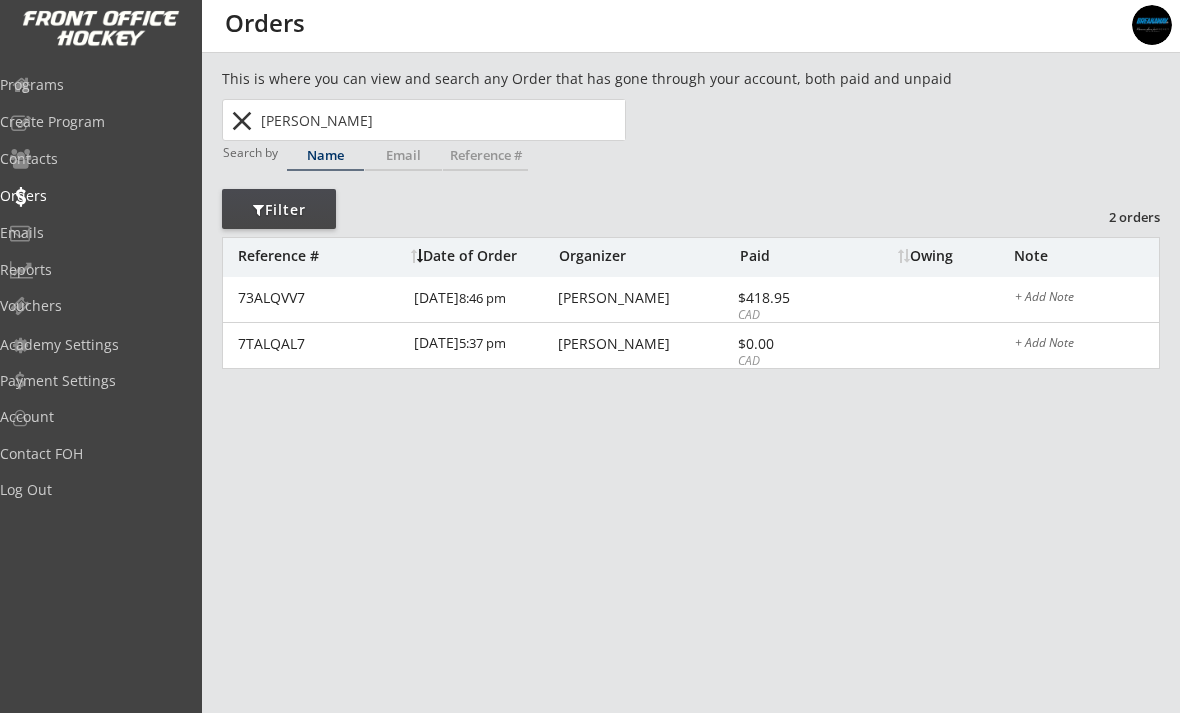 click on "[PERSON_NAME]" at bounding box center [645, 298] 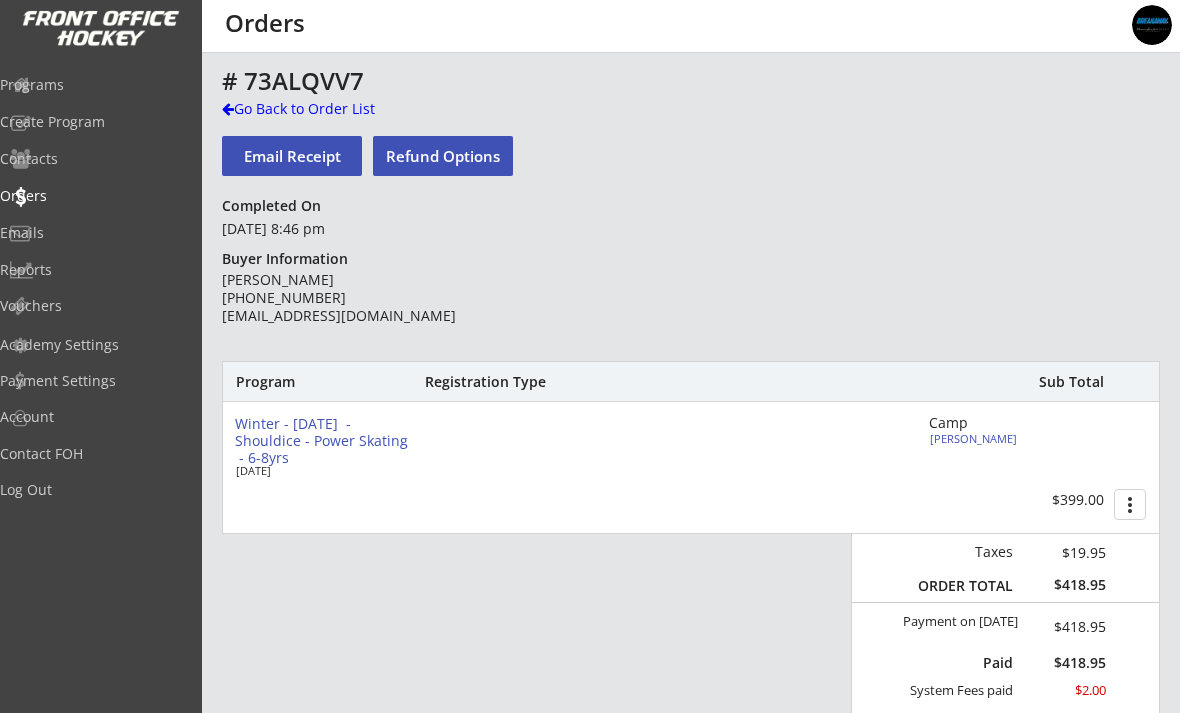 click on "Go Back to Order List" at bounding box center (325, 109) 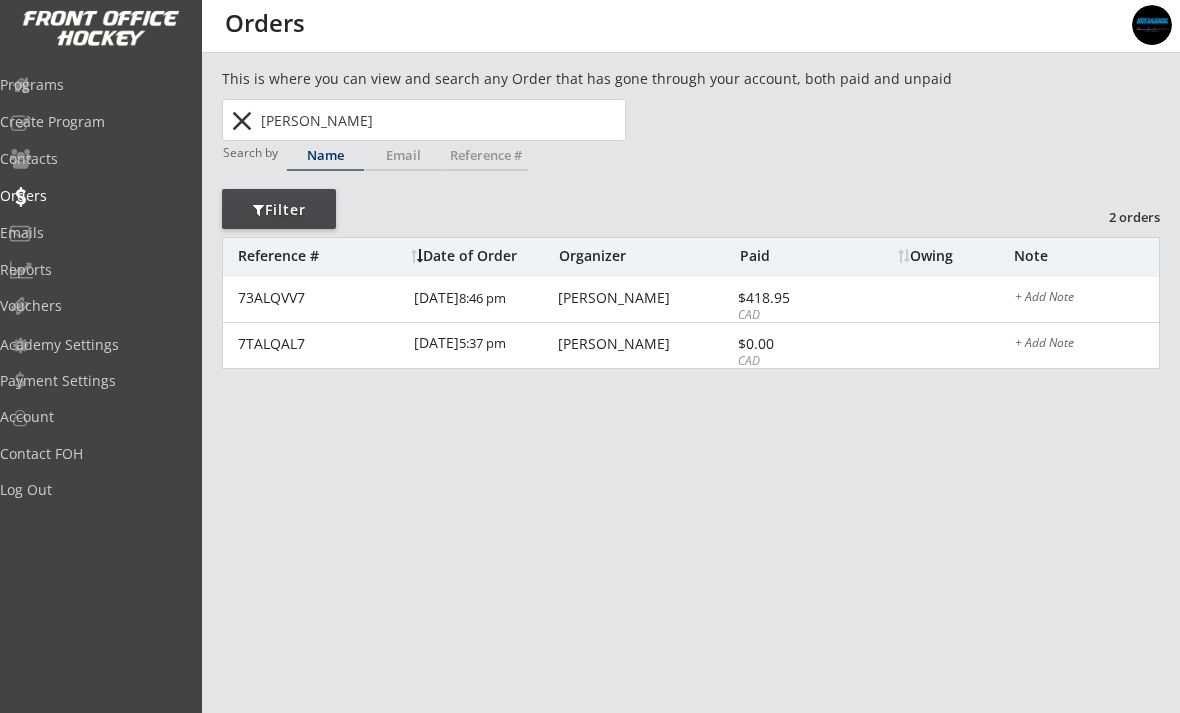 click on "[PERSON_NAME]" at bounding box center [441, 120] 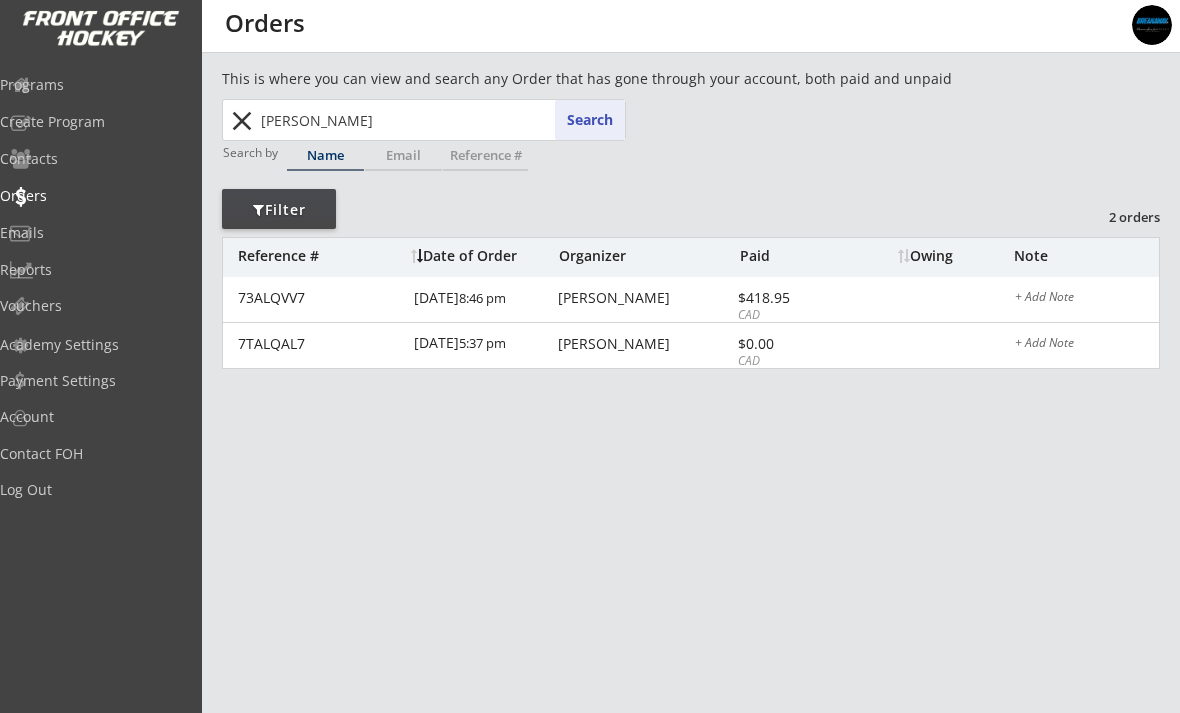 type on "Dexter" 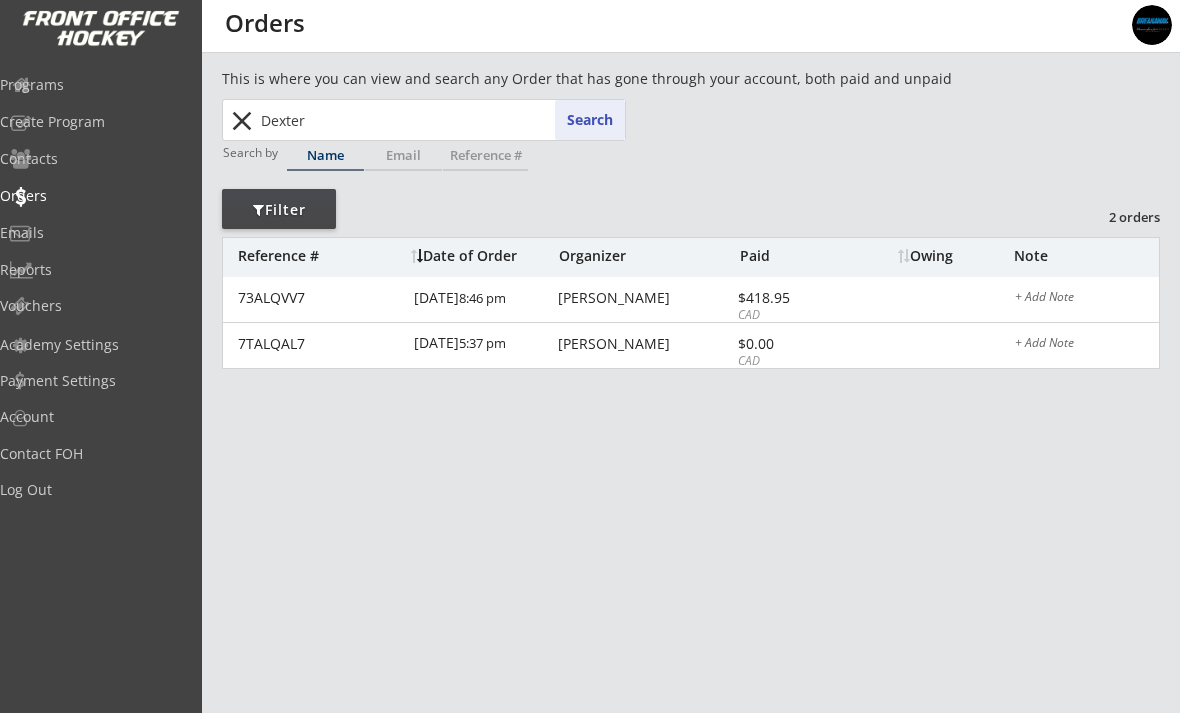 type on "[PERSON_NAME]" 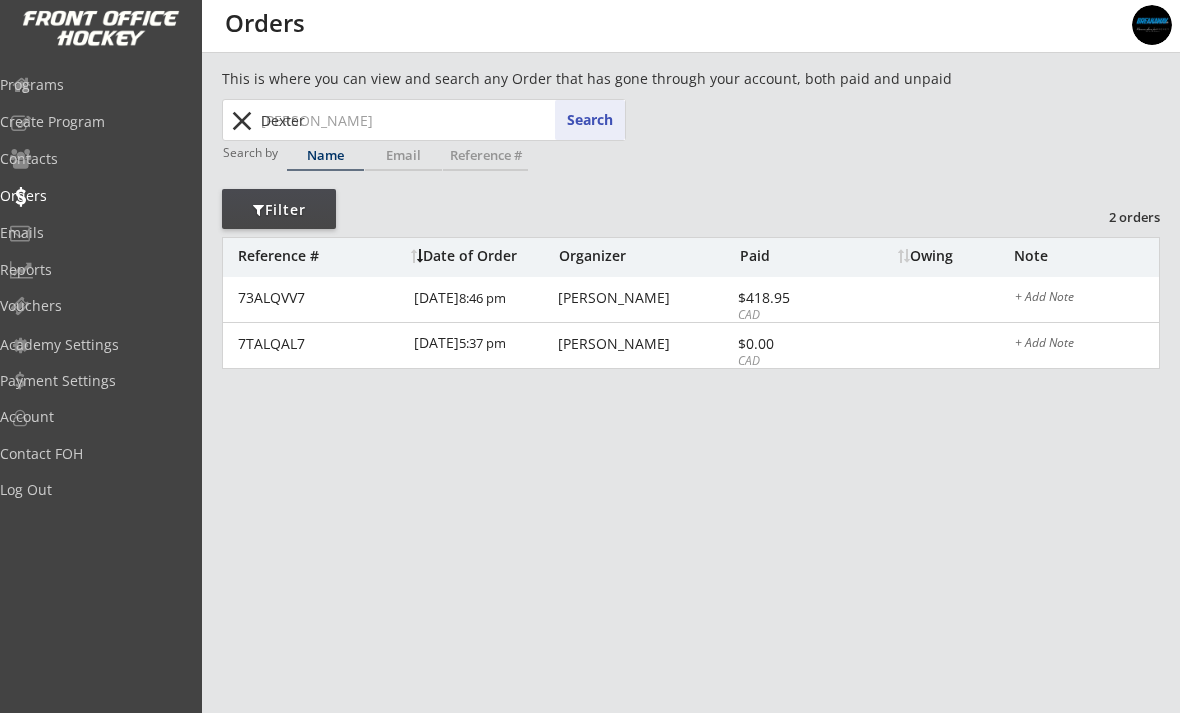type on "Dexter" 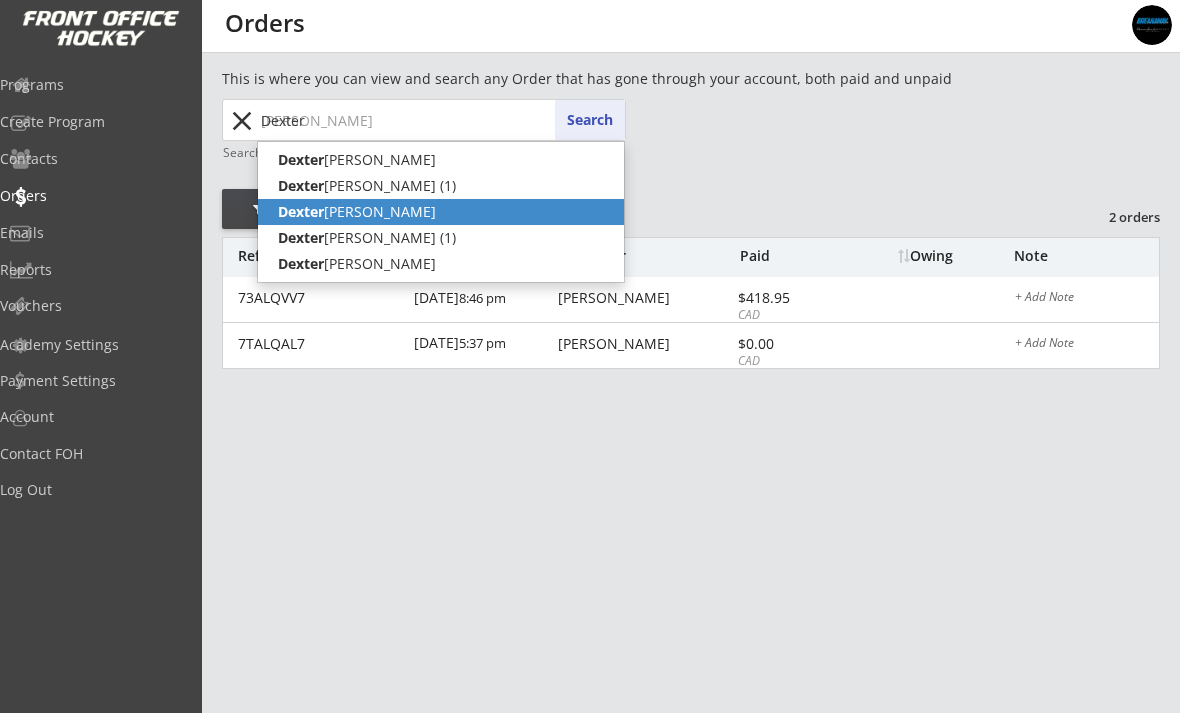 click on "[PERSON_NAME]" at bounding box center [441, 212] 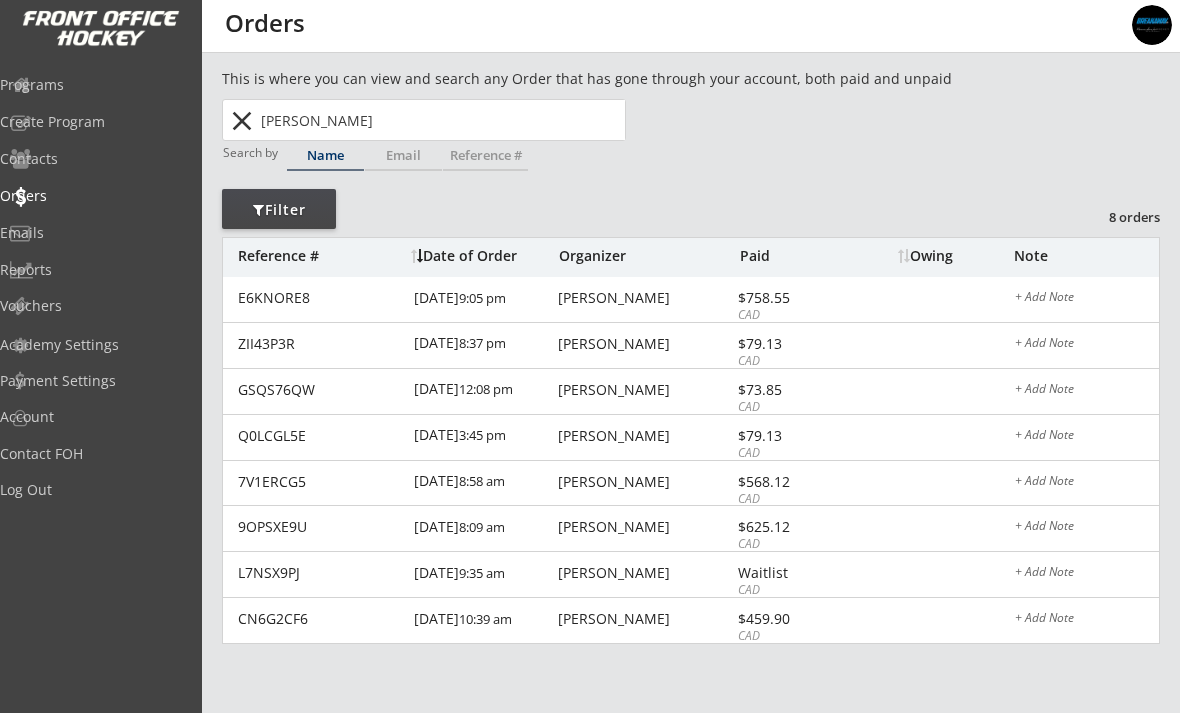 click on "E6KNORE8 [DATE]
9:05 pm [PERSON_NAME] $758.55 CAD + Add Note" at bounding box center (691, 300) 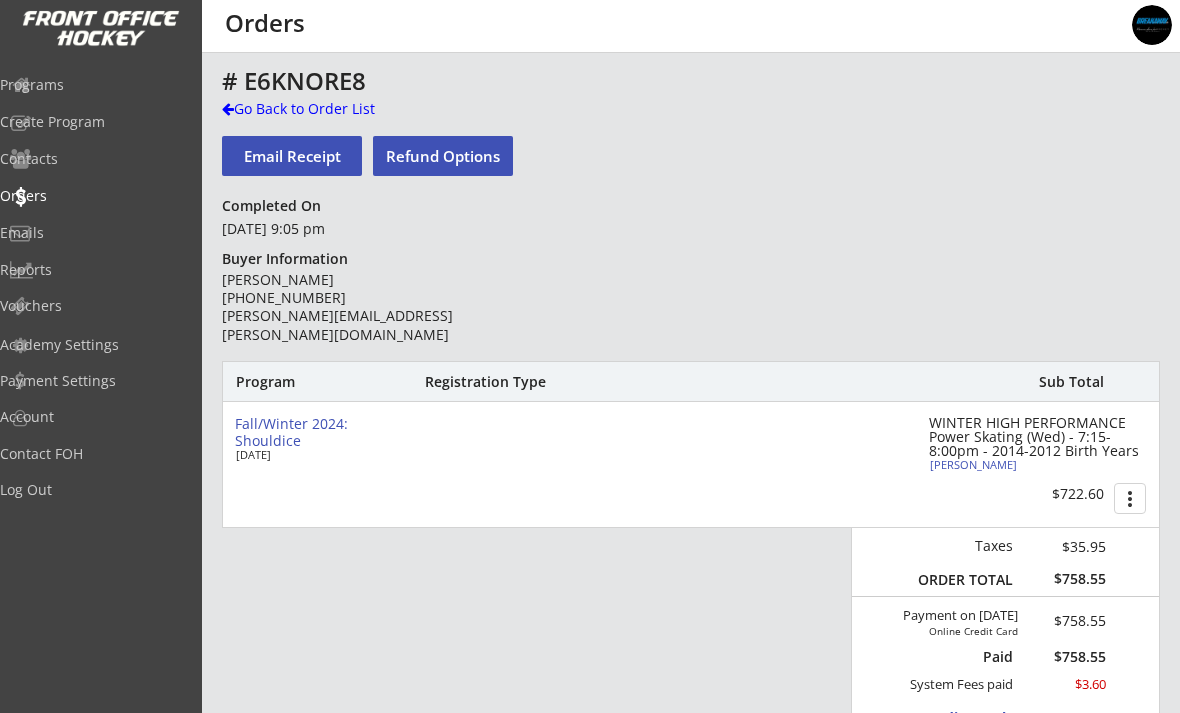 click on "Go Back to Order List" at bounding box center [325, 109] 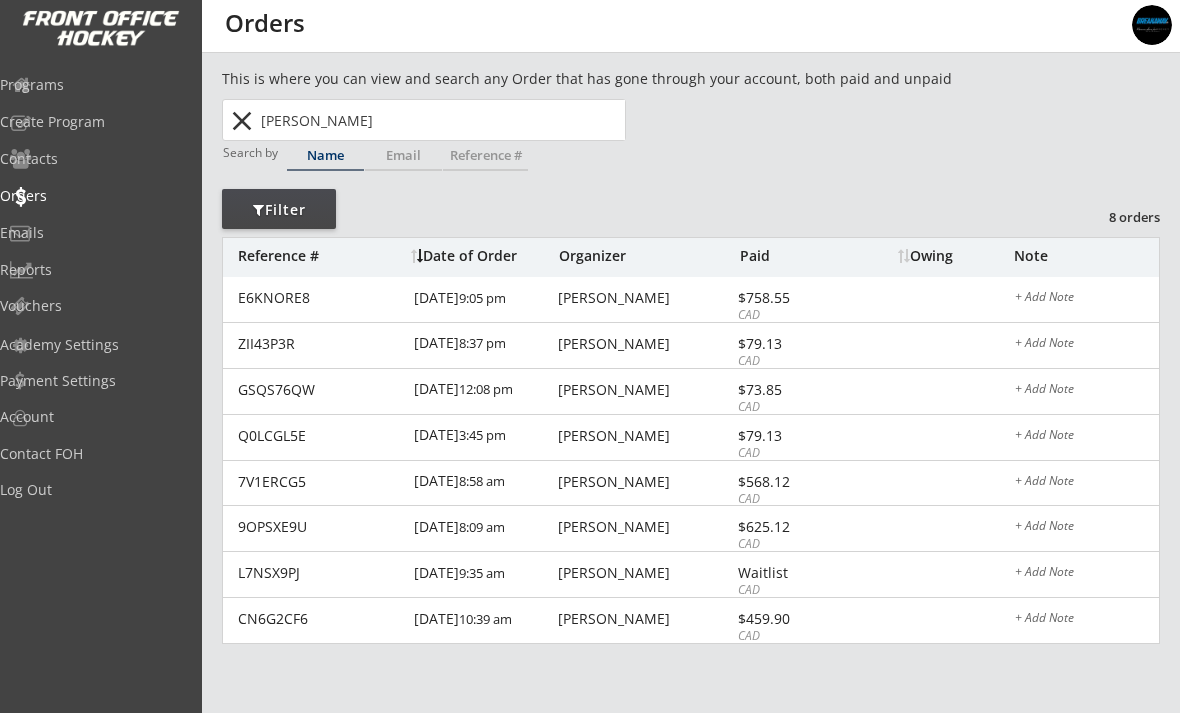 click on "[PERSON_NAME]" at bounding box center (441, 120) 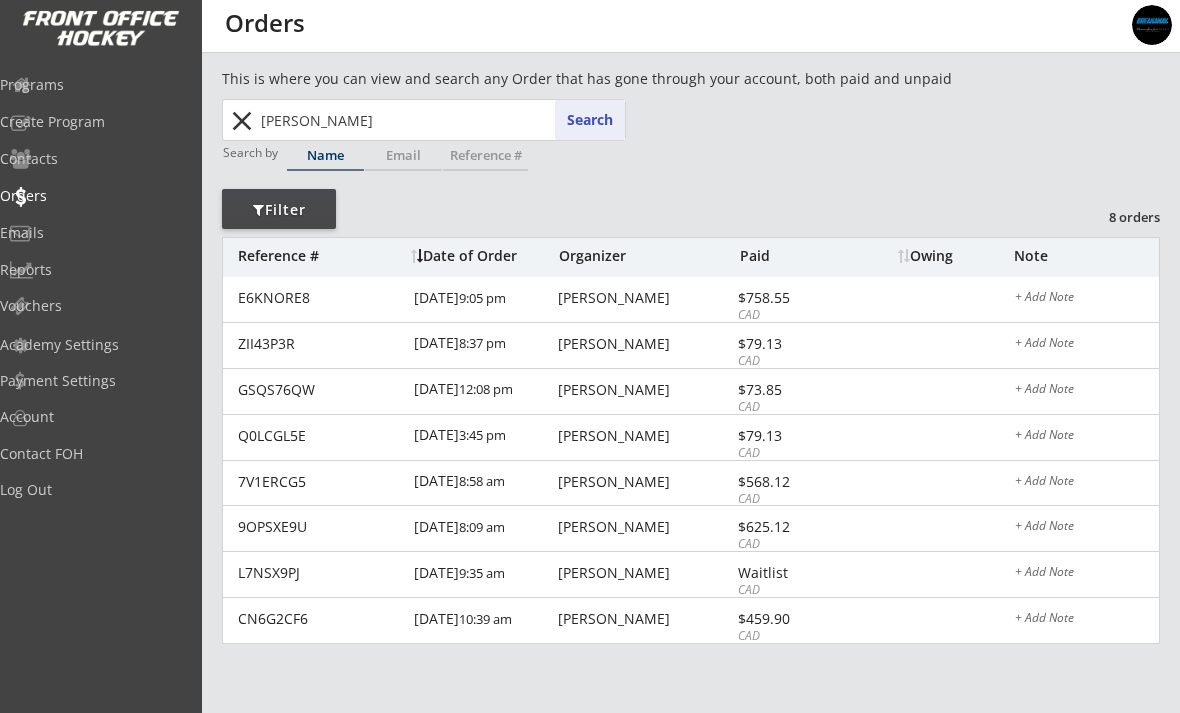 click on "[PERSON_NAME]" at bounding box center (441, 120) 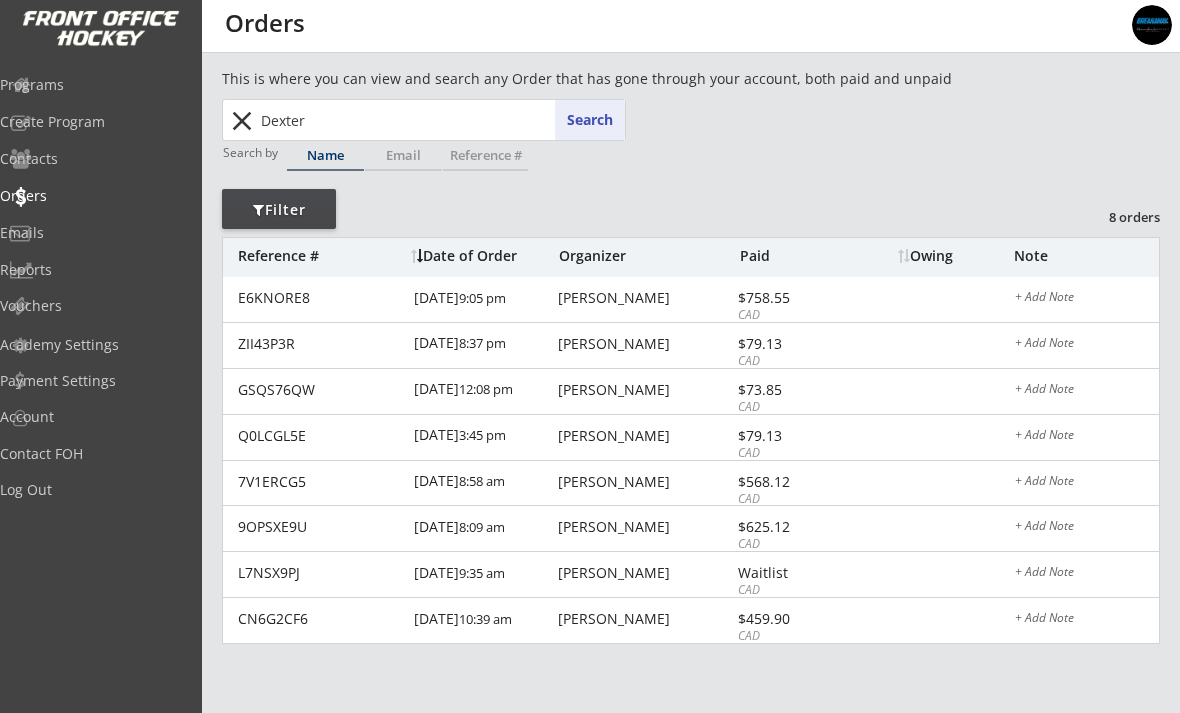type on "[PERSON_NAME]" 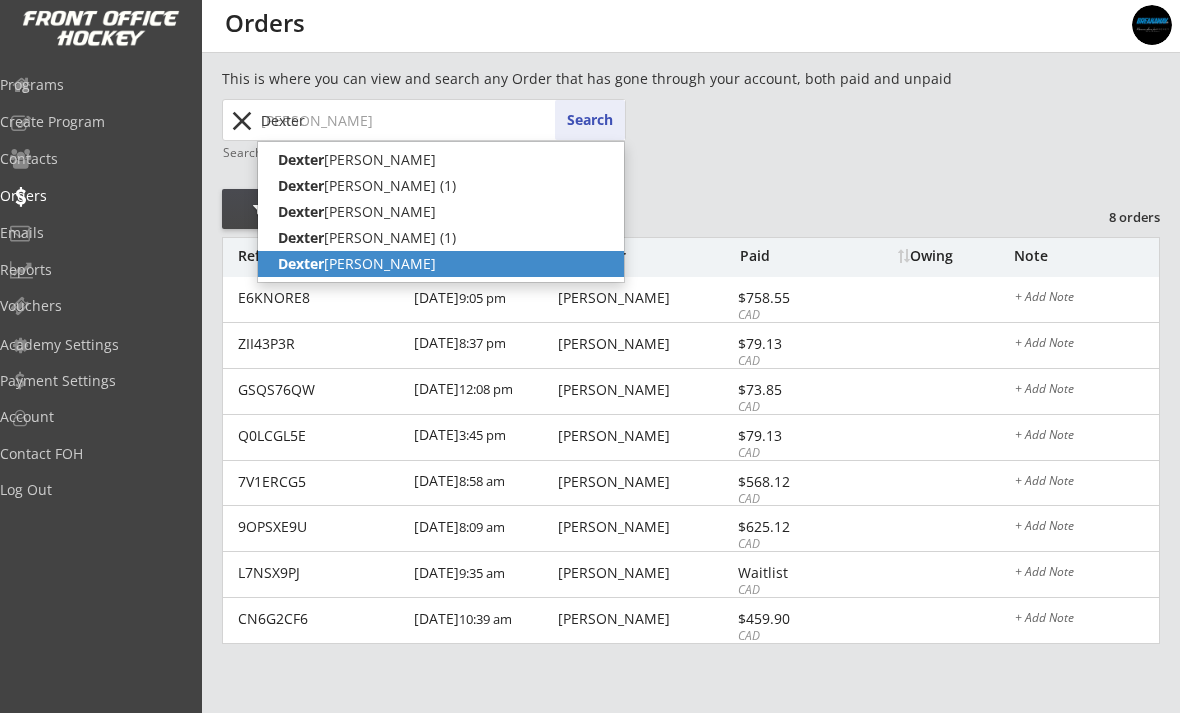 click on "Dexter" 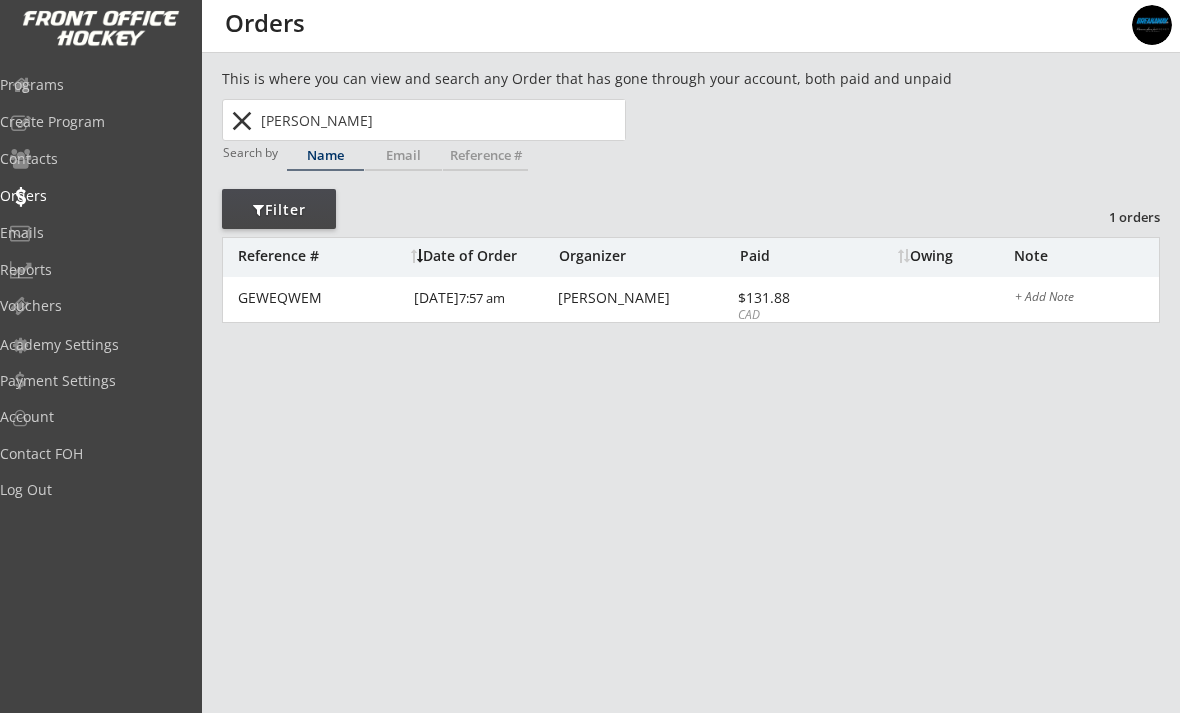 click on "GEWEQWEM" at bounding box center (320, 298) 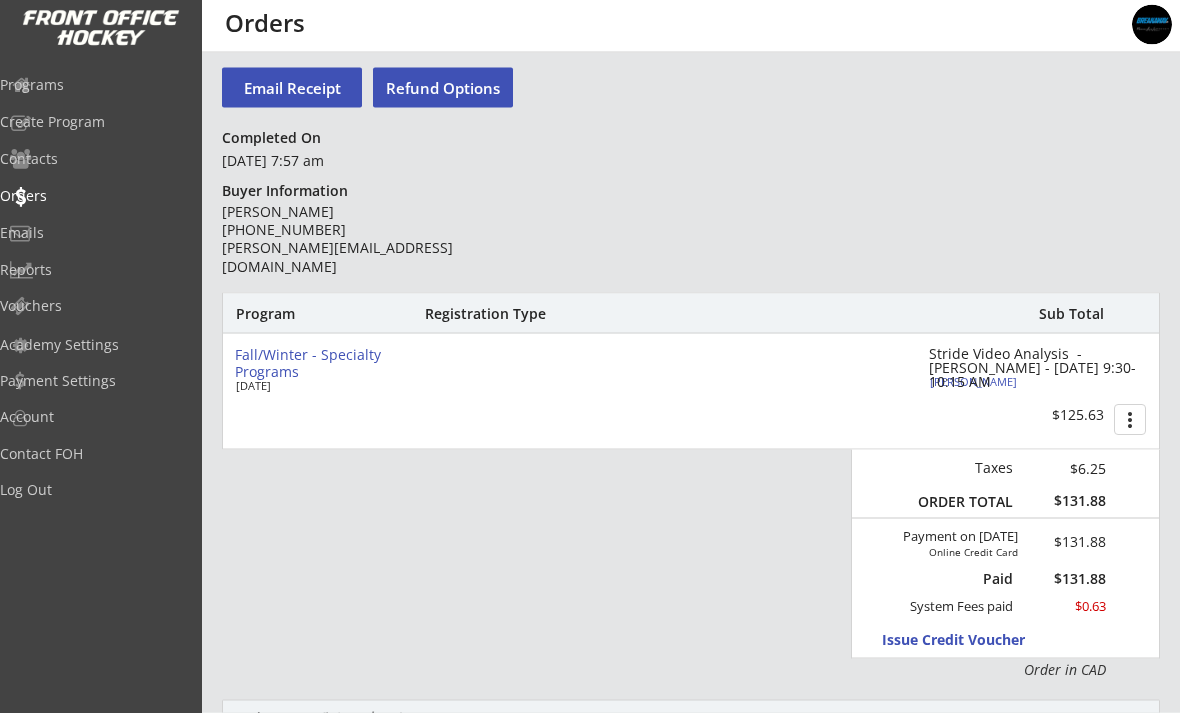 scroll, scrollTop: 69, scrollLeft: 0, axis: vertical 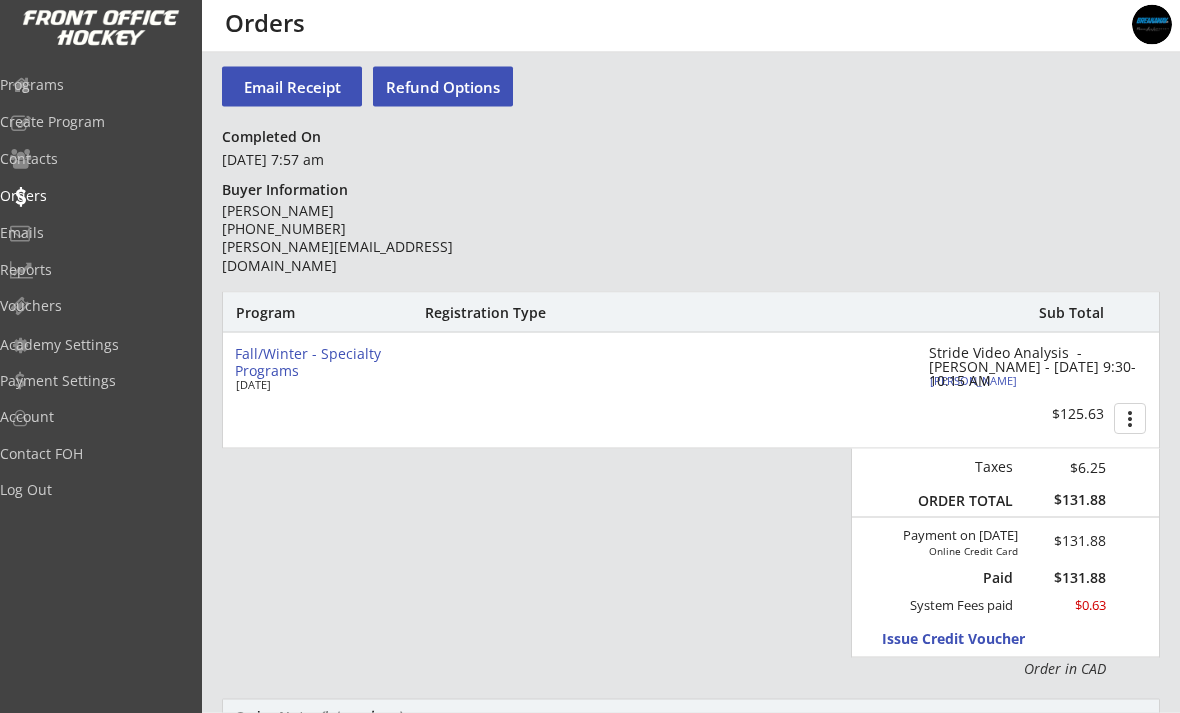 click on "[PERSON_NAME]" at bounding box center (1041, 381) 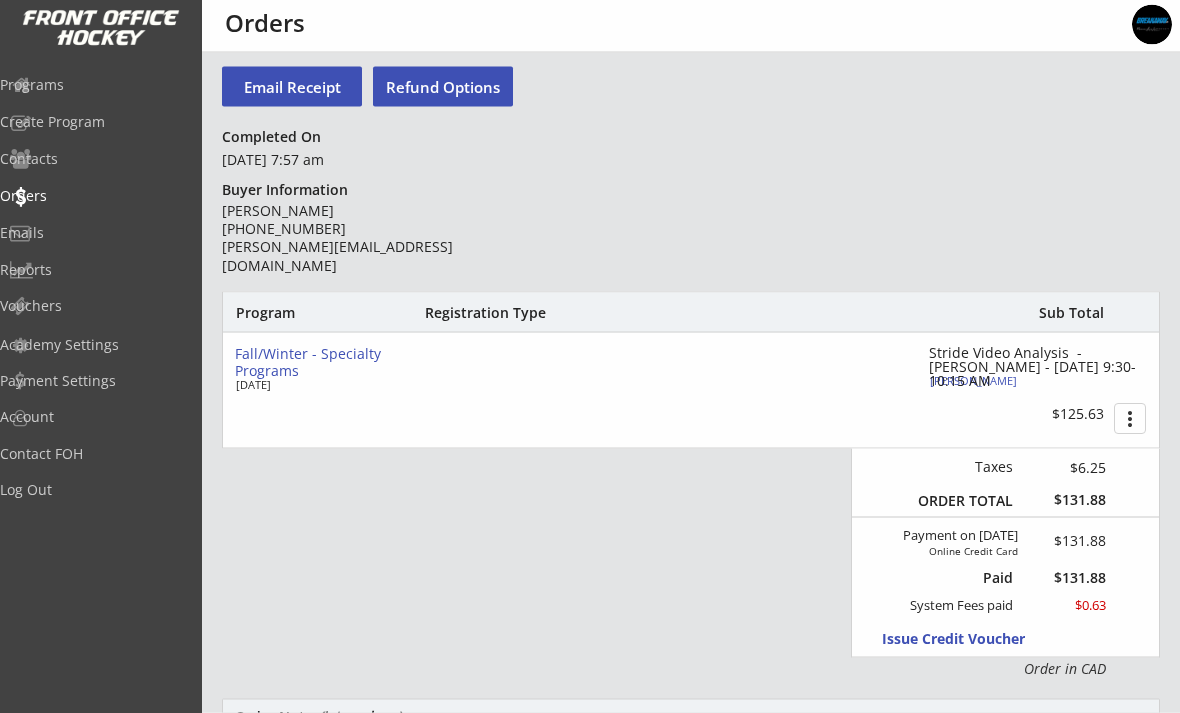 scroll, scrollTop: 70, scrollLeft: 0, axis: vertical 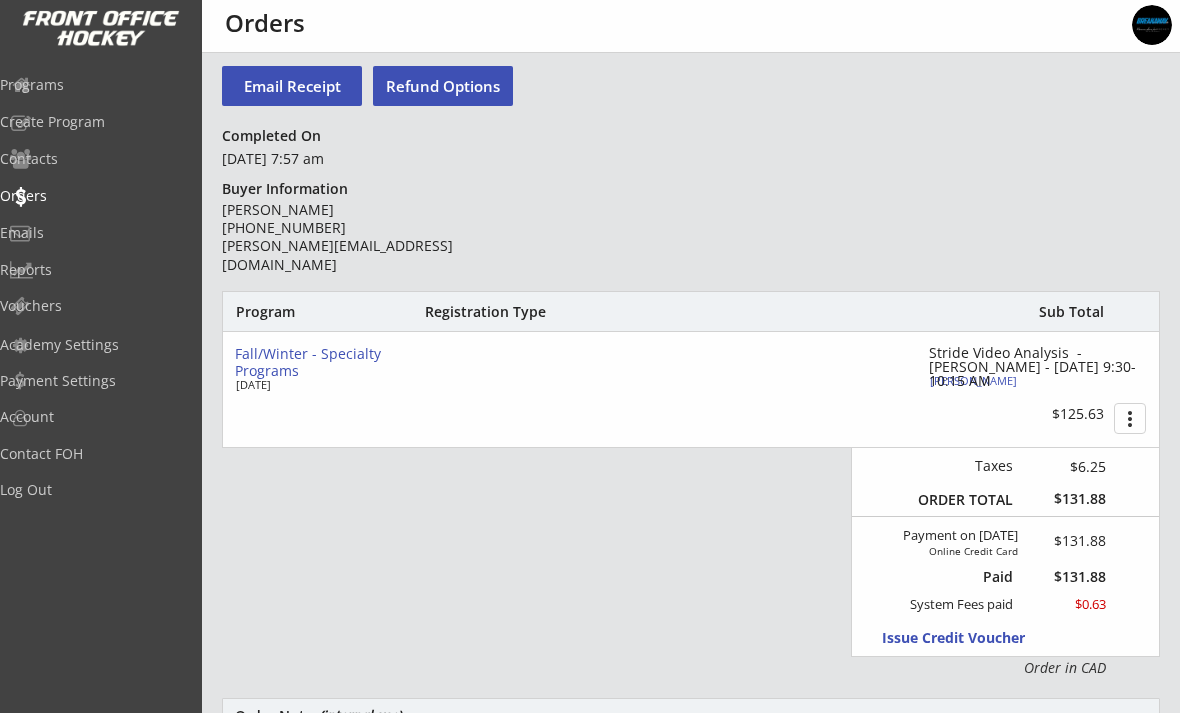 select on ""Forward"" 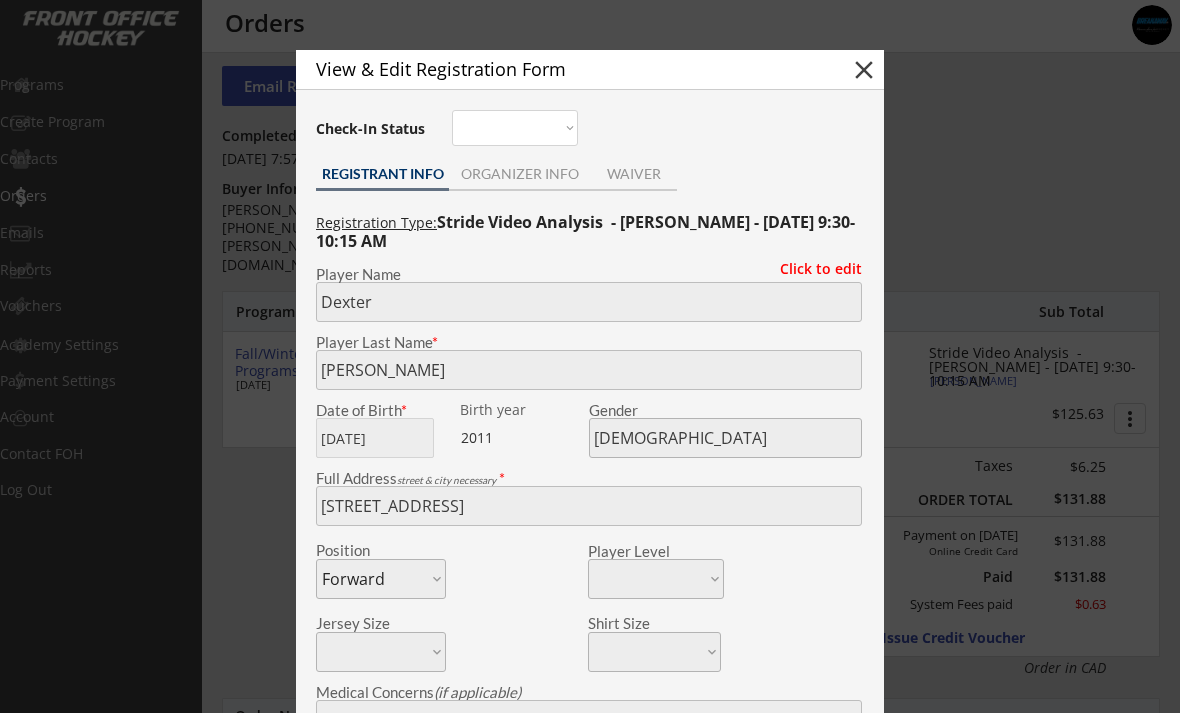 click on "ORGANIZER INFO" at bounding box center (519, 176) 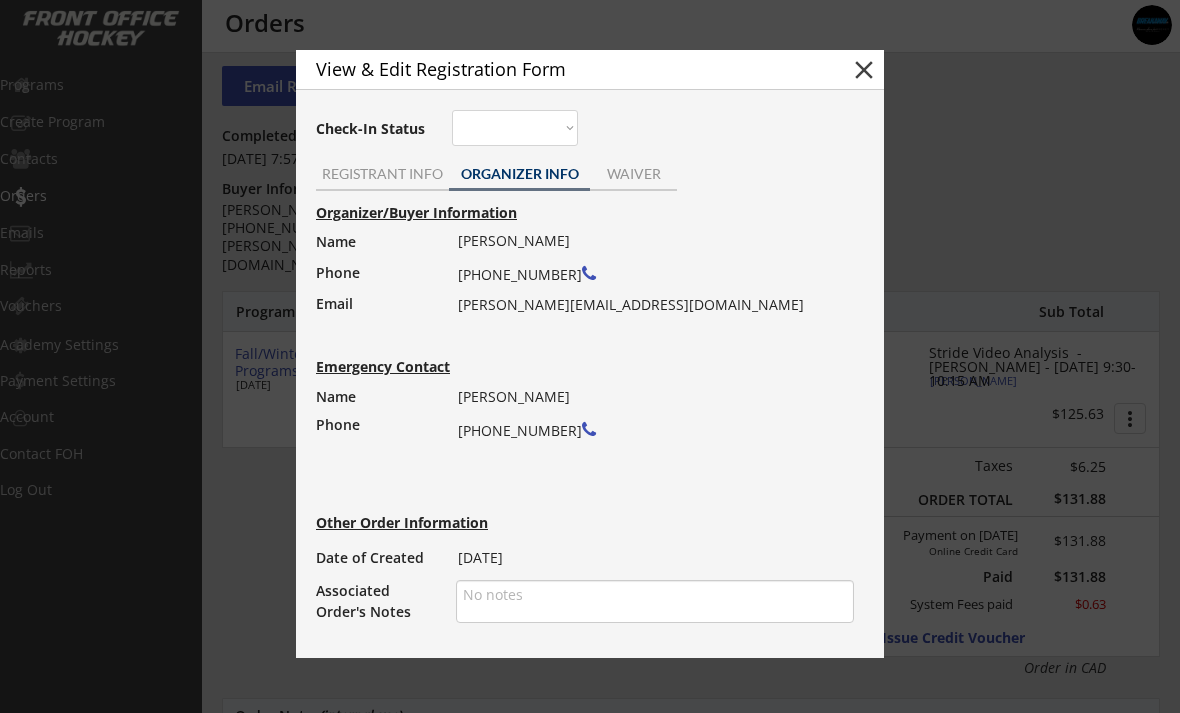 click at bounding box center [590, 356] 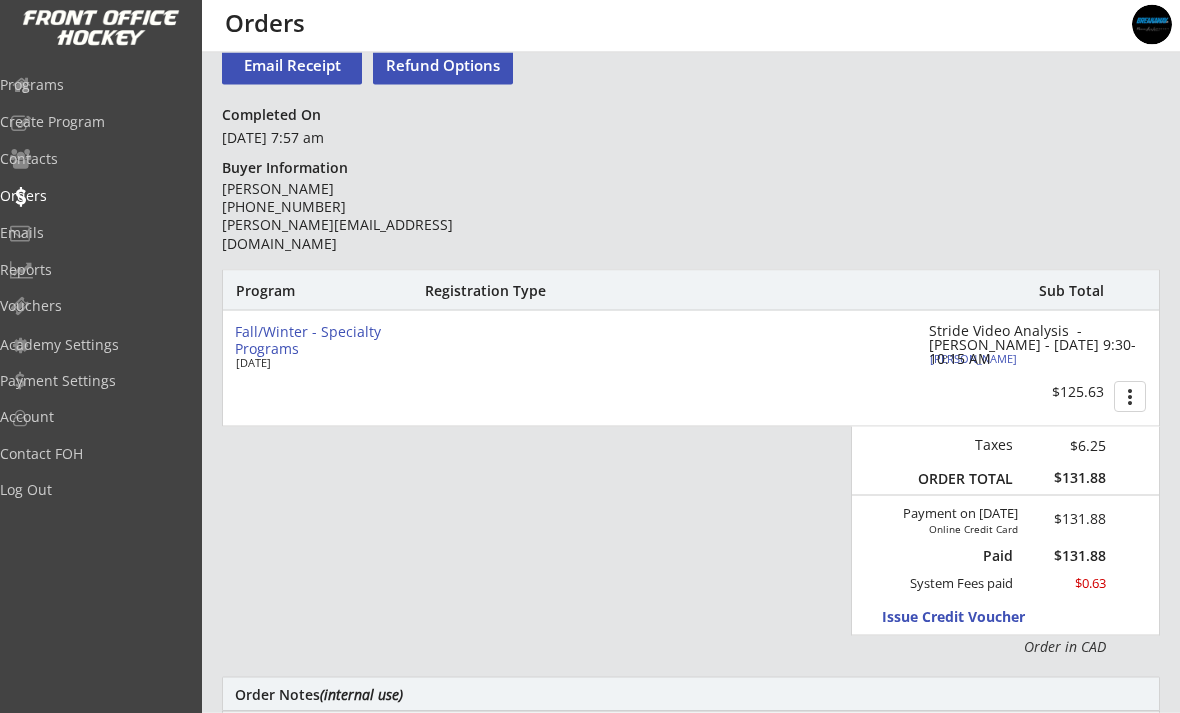 scroll, scrollTop: 93, scrollLeft: 0, axis: vertical 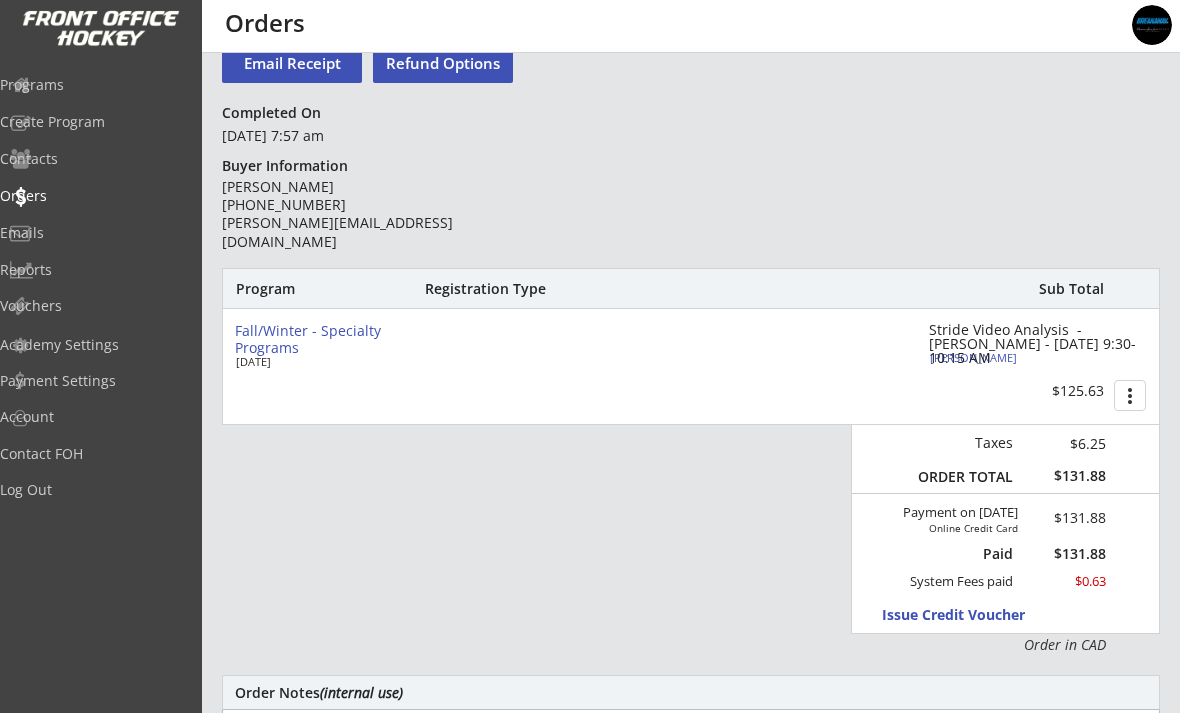 click on "Stride Video Analysis  - [PERSON_NAME] - [DATE] 9:30-10:15 AM" at bounding box center (1044, 344) 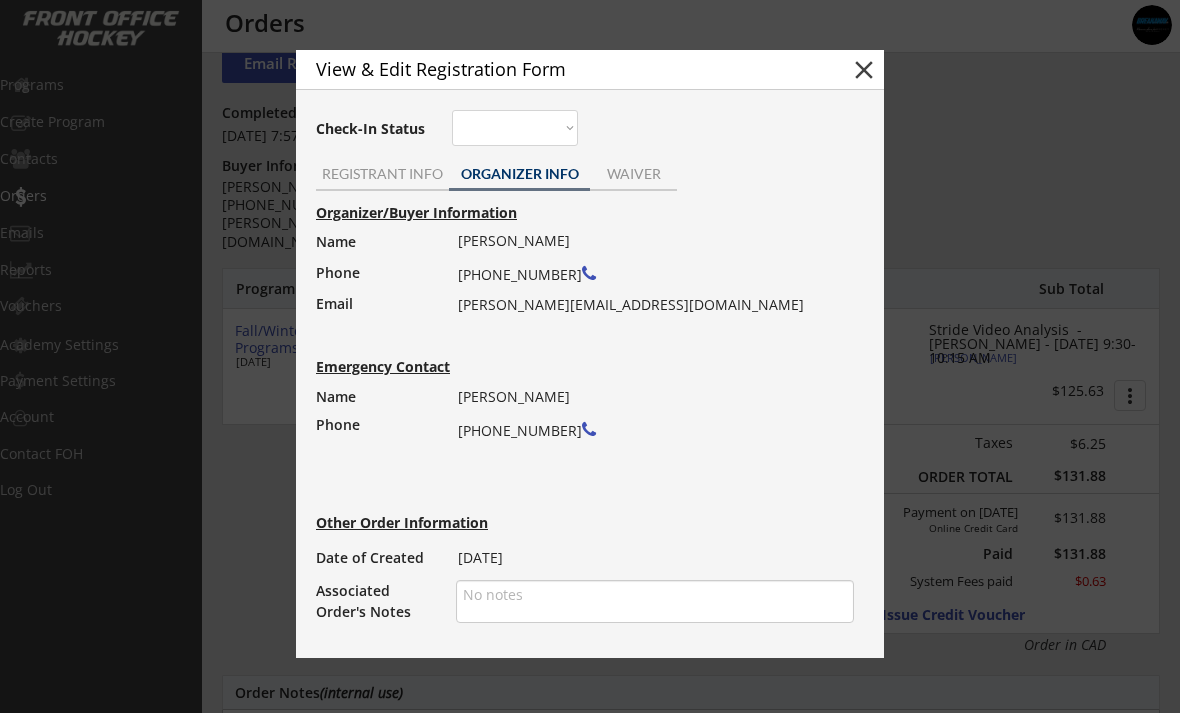click on "close" at bounding box center (864, 70) 